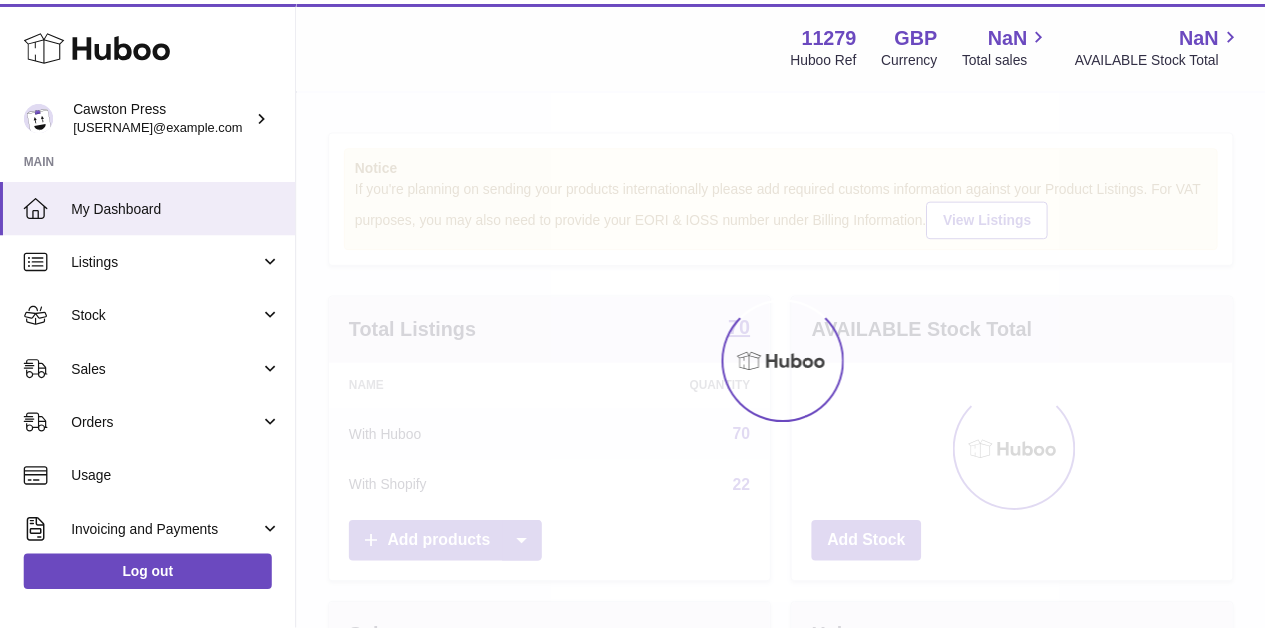 scroll, scrollTop: 0, scrollLeft: 0, axis: both 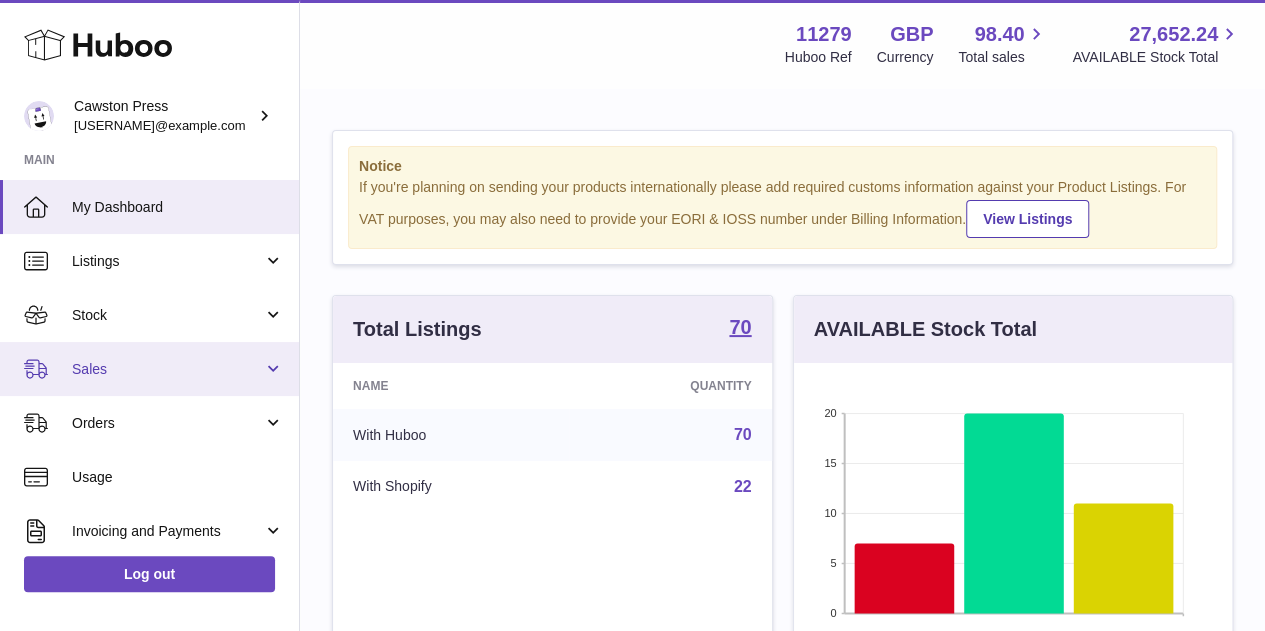 click on "Sales" at bounding box center (149, 369) 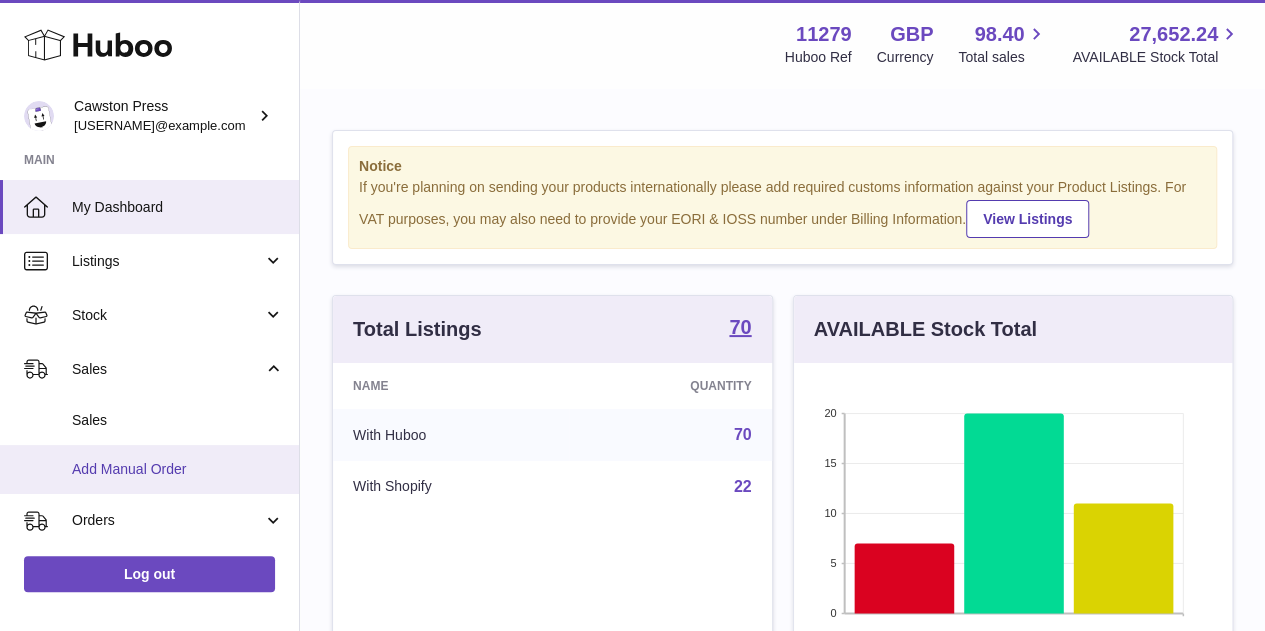 click on "Add Manual Order" at bounding box center (178, 469) 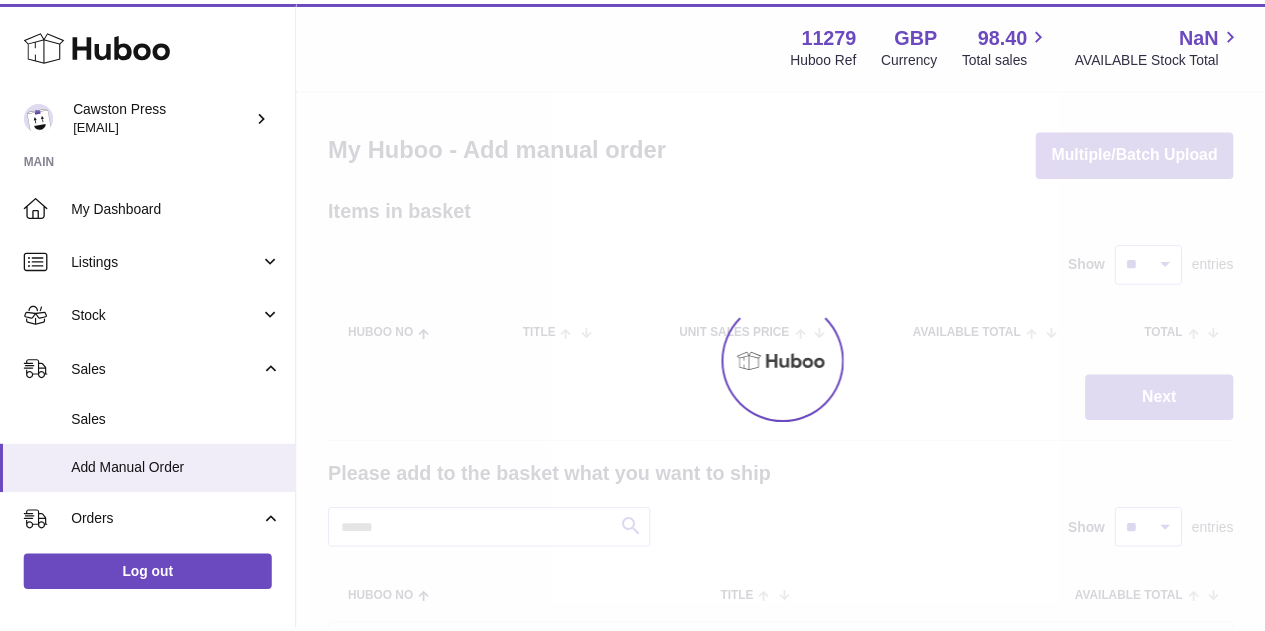 scroll, scrollTop: 0, scrollLeft: 0, axis: both 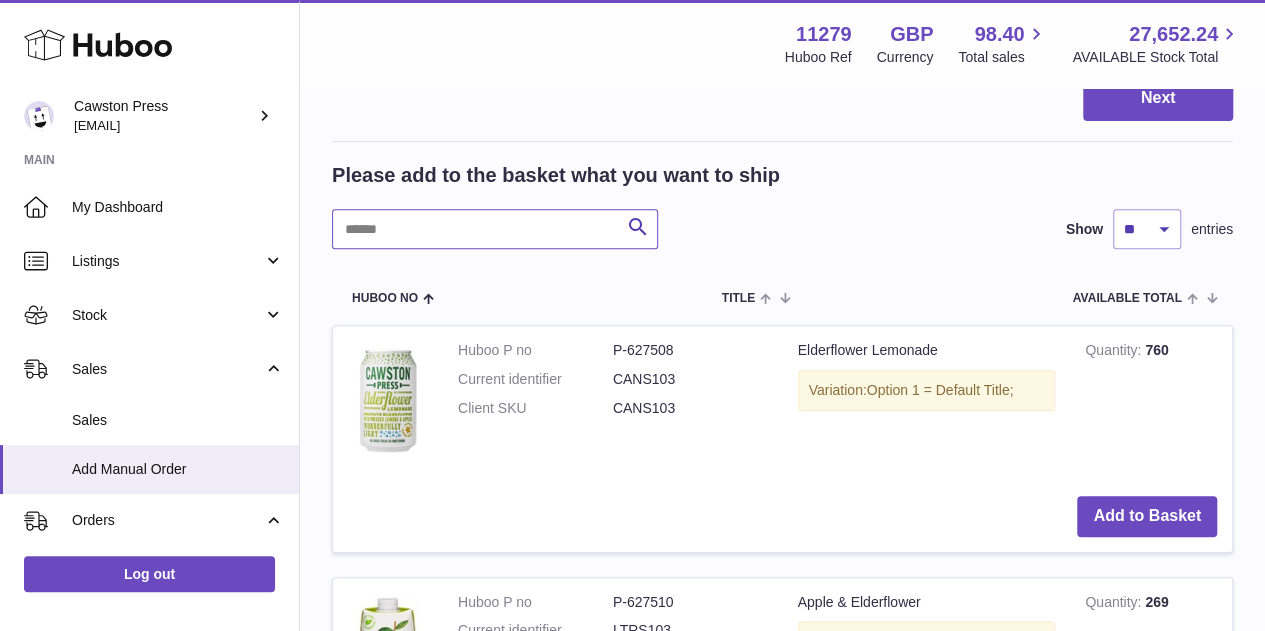 click at bounding box center (495, 229) 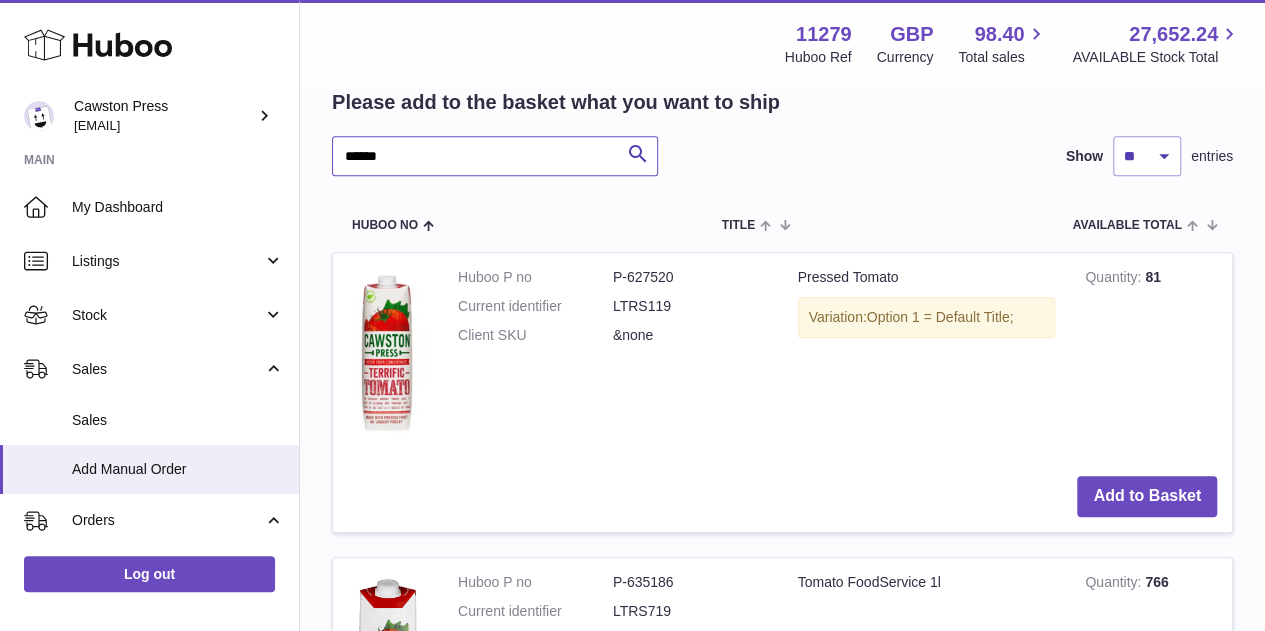 scroll, scrollTop: 400, scrollLeft: 0, axis: vertical 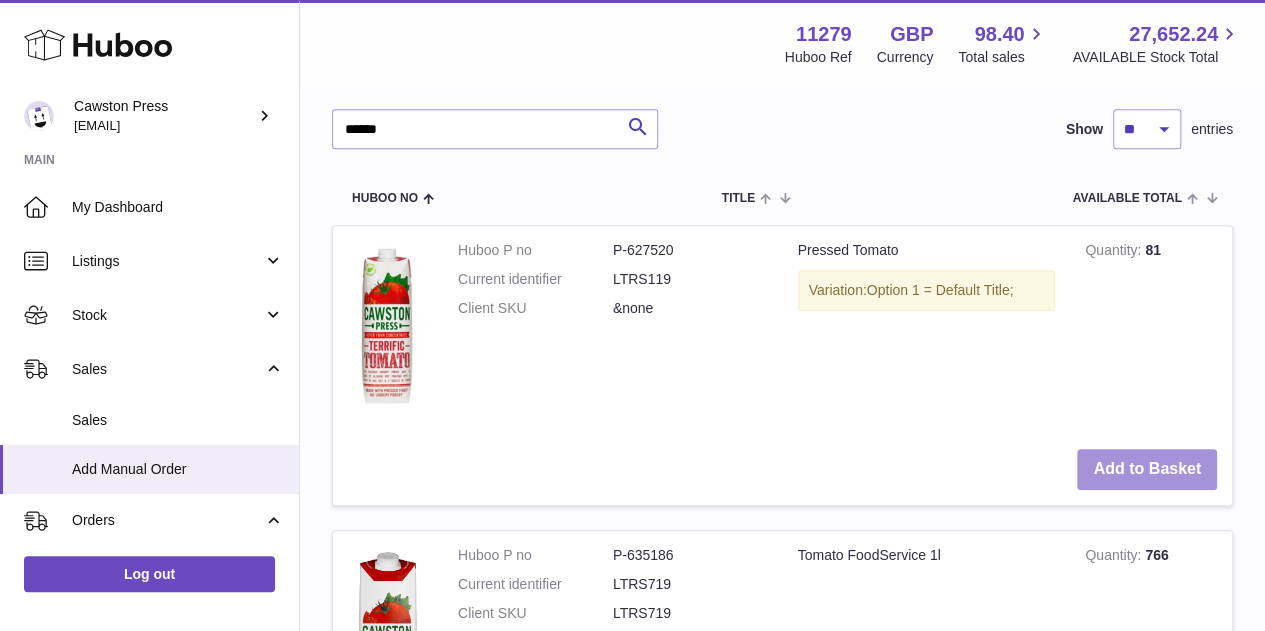 click on "Add to Basket" at bounding box center [1147, 469] 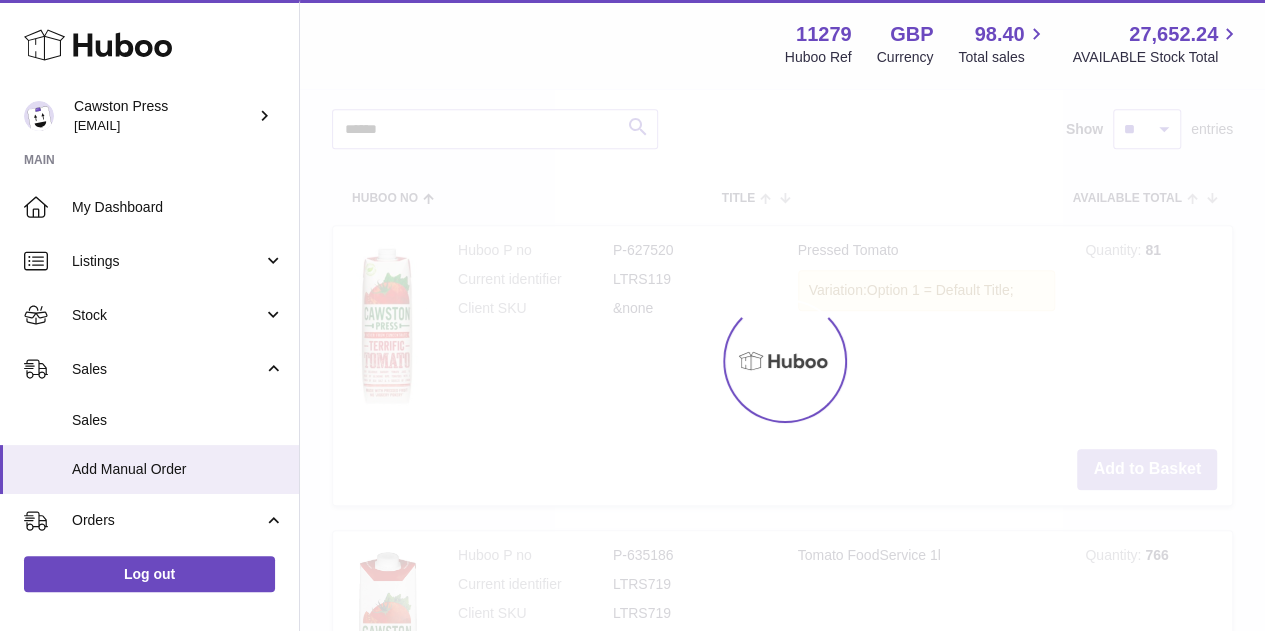 scroll, scrollTop: 704, scrollLeft: 0, axis: vertical 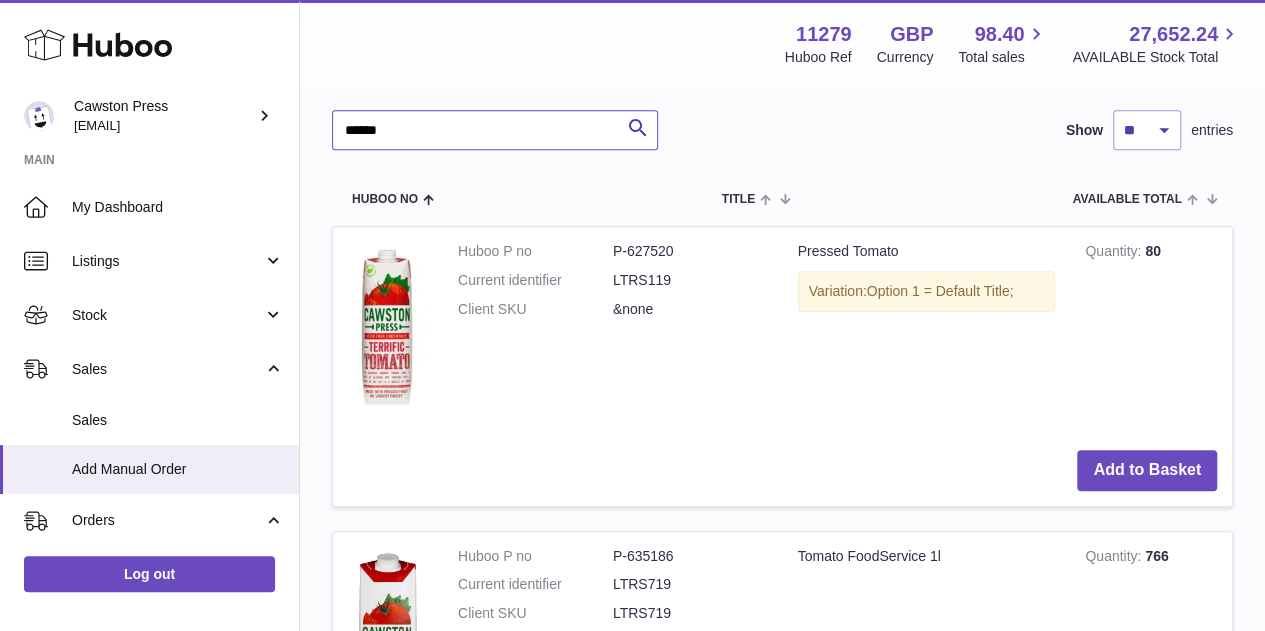 drag, startPoint x: 400, startPoint y: 116, endPoint x: 220, endPoint y: 72, distance: 185.29976 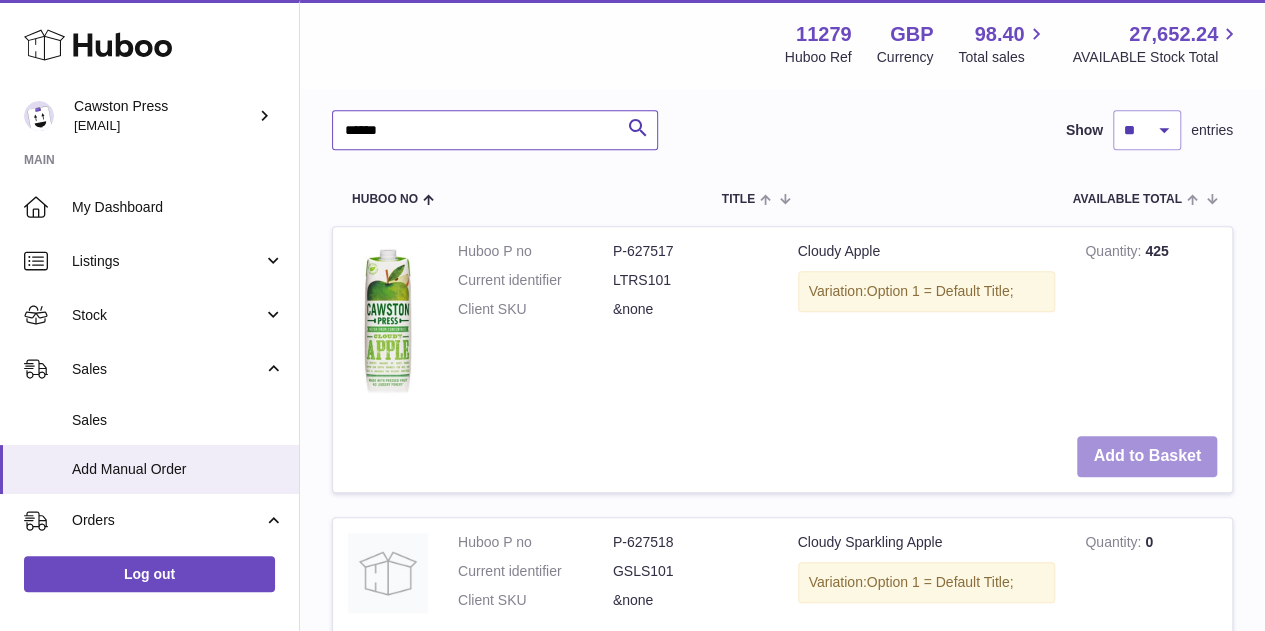 type on "******" 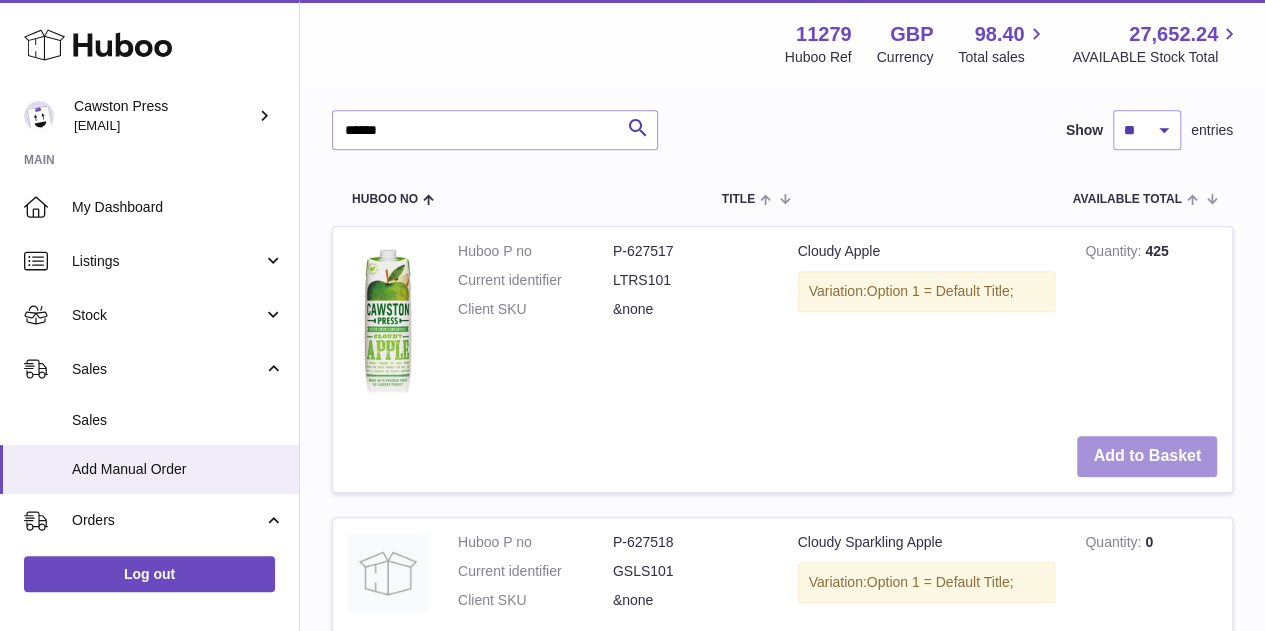 drag, startPoint x: 1146, startPoint y: 441, endPoint x: 1138, endPoint y: 427, distance: 16.124516 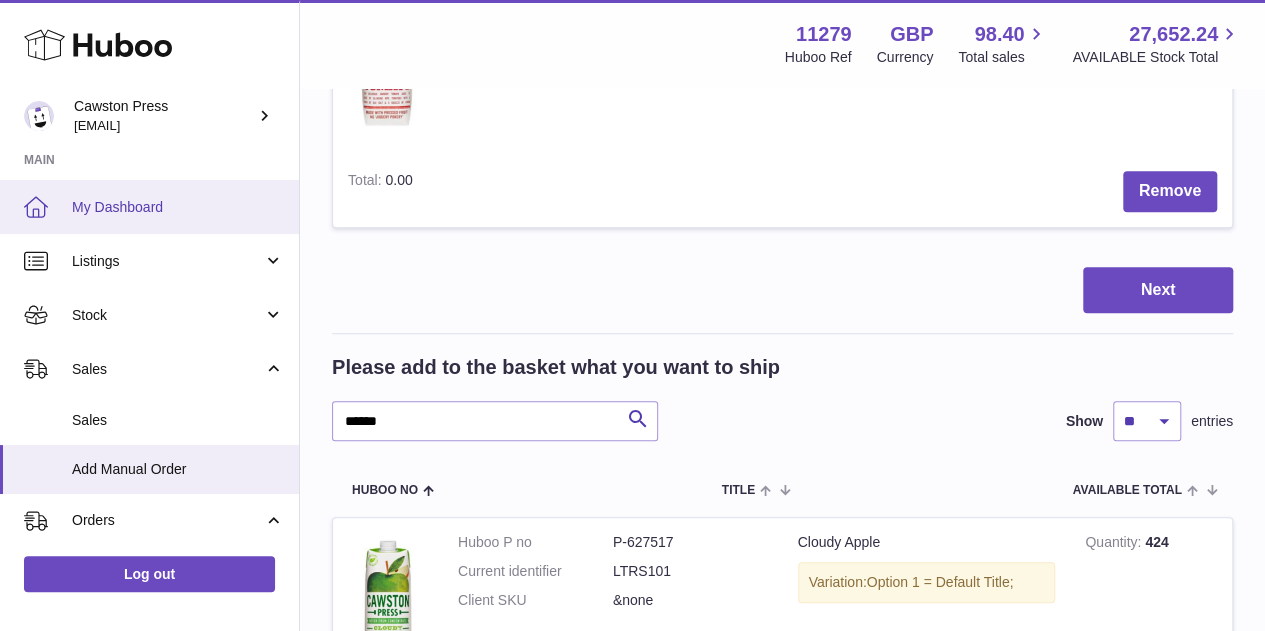 scroll, scrollTop: 994, scrollLeft: 0, axis: vertical 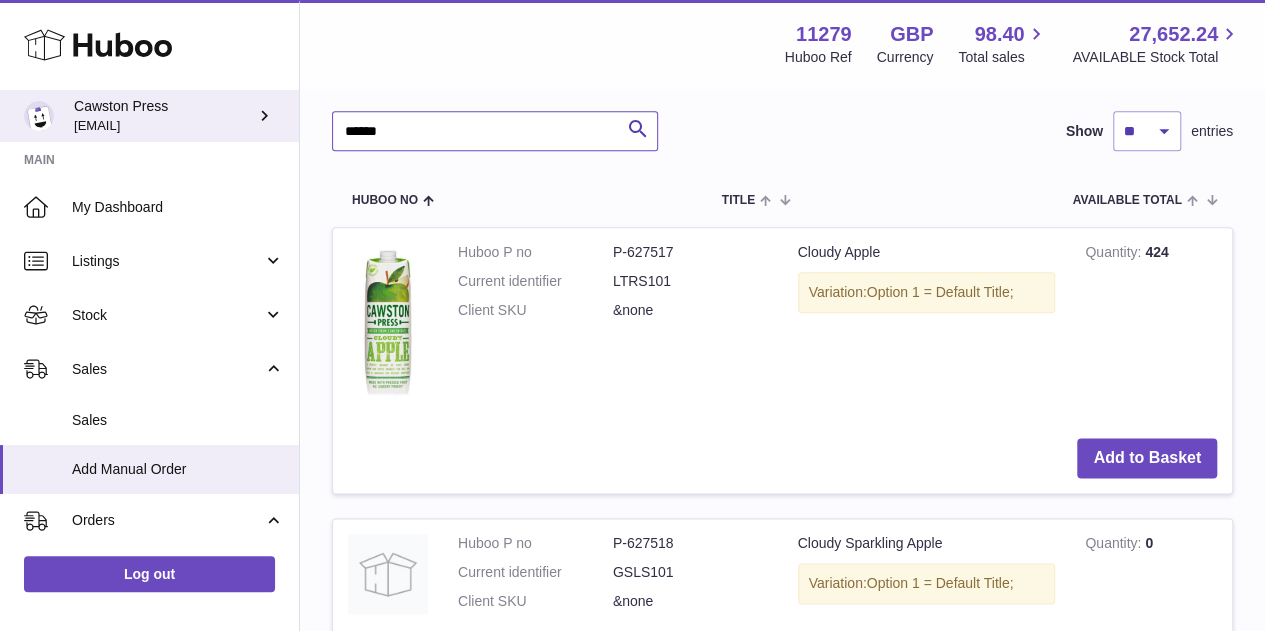 drag, startPoint x: 404, startPoint y: 145, endPoint x: 0, endPoint y: 117, distance: 404.96915 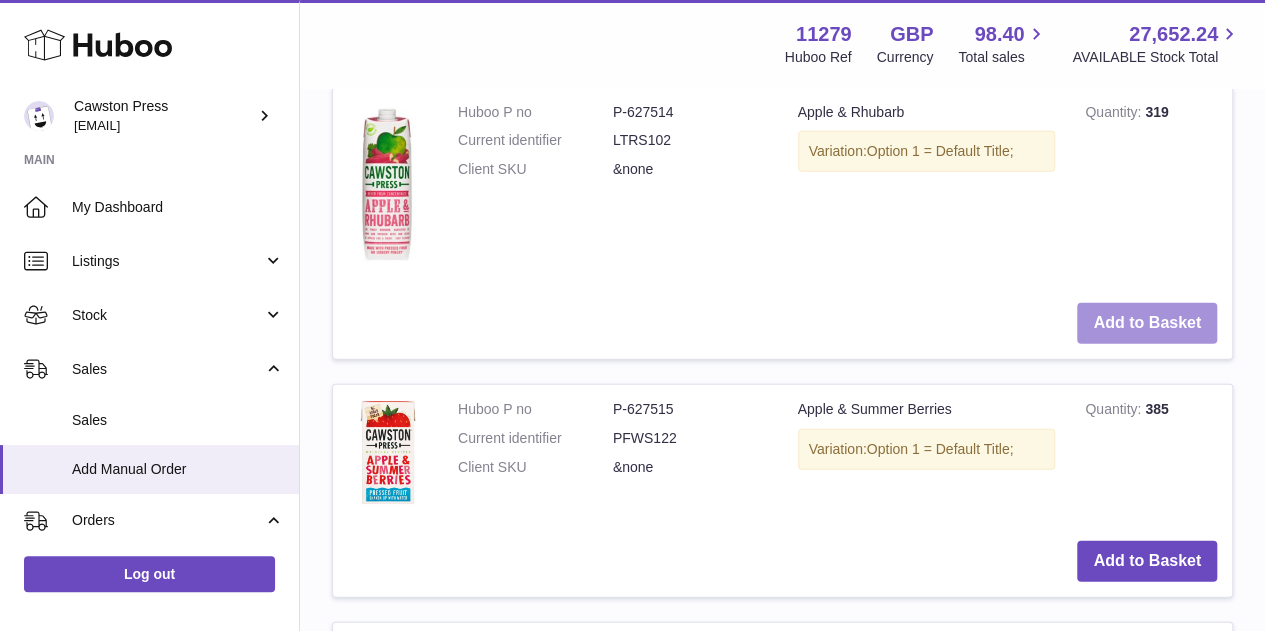 scroll, scrollTop: 2494, scrollLeft: 0, axis: vertical 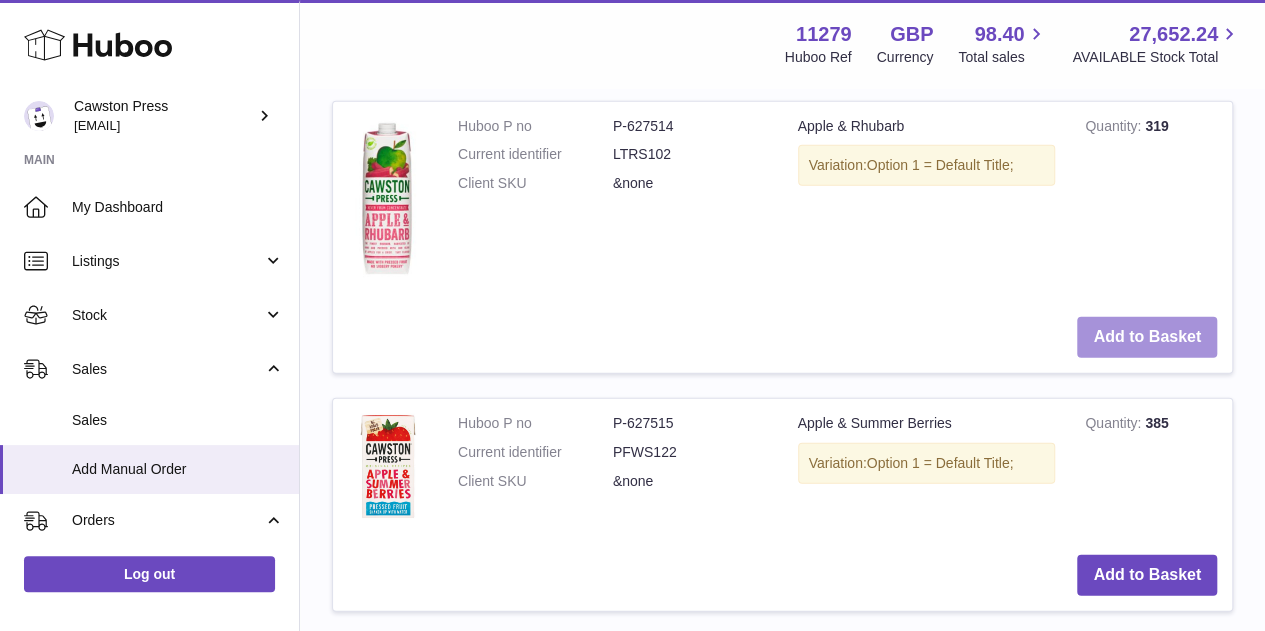 type 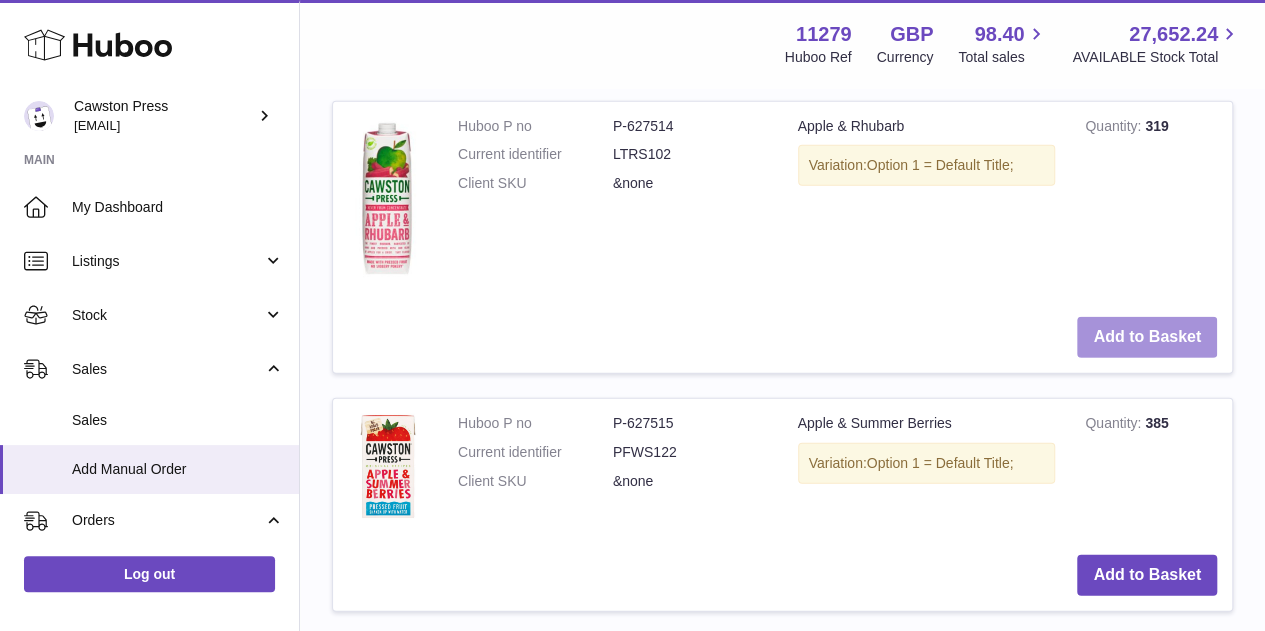 click on "Add to Basket" at bounding box center [1147, 337] 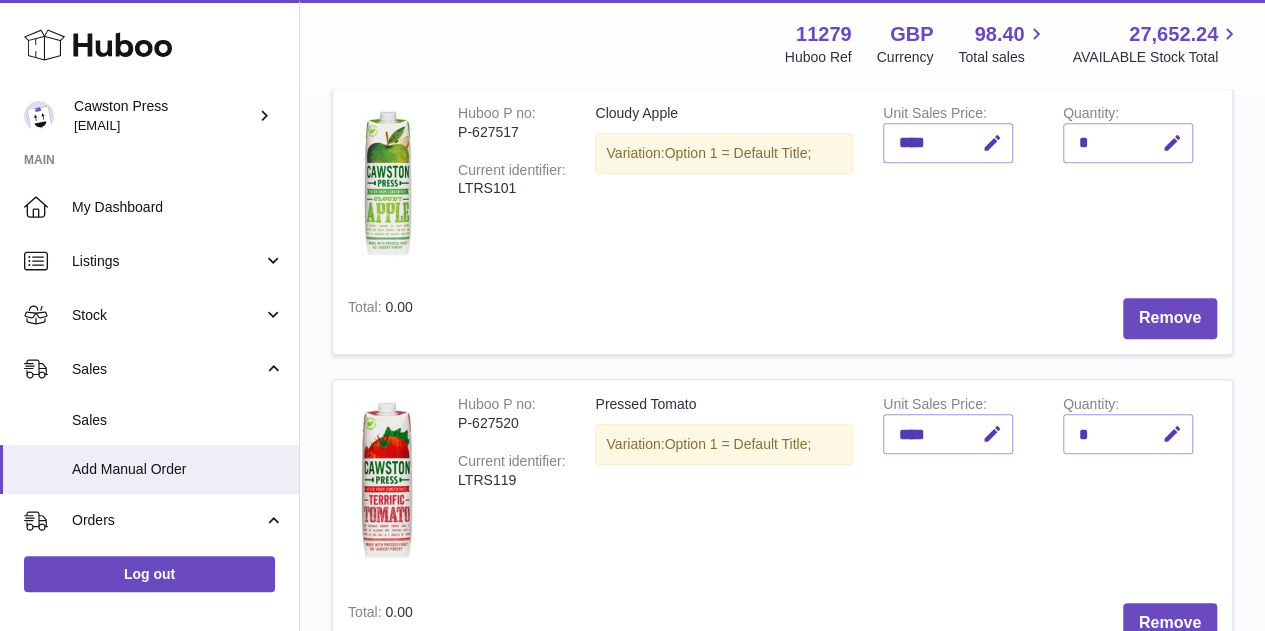 scroll, scrollTop: 600, scrollLeft: 0, axis: vertical 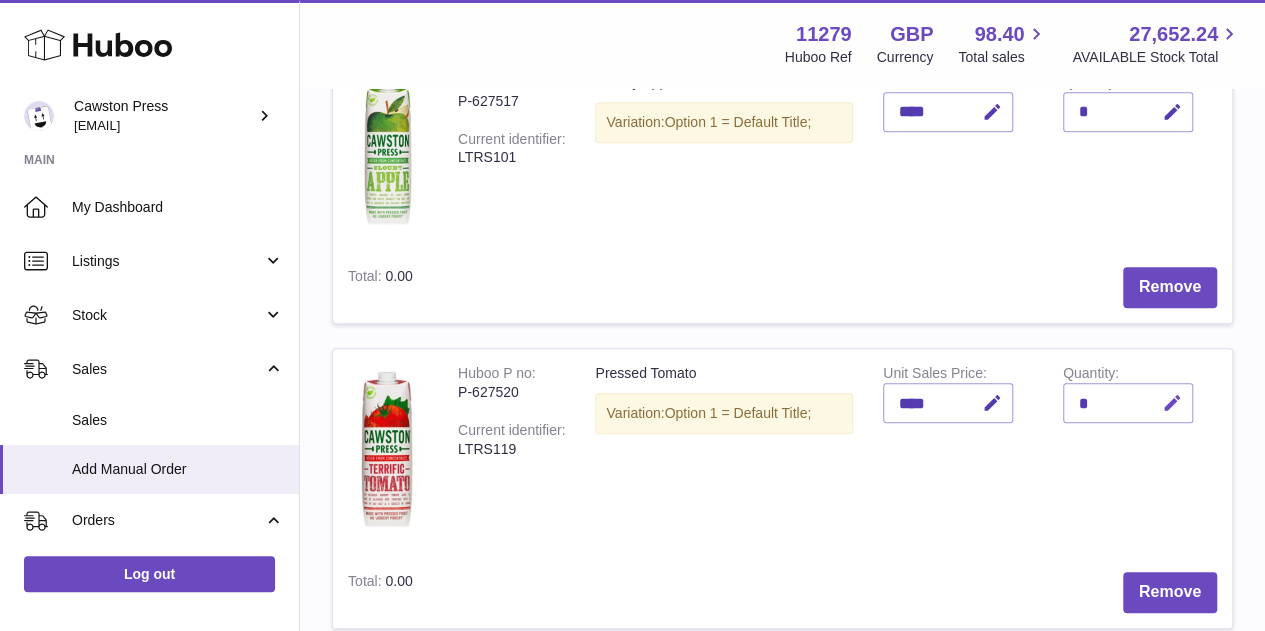click at bounding box center [1169, 403] 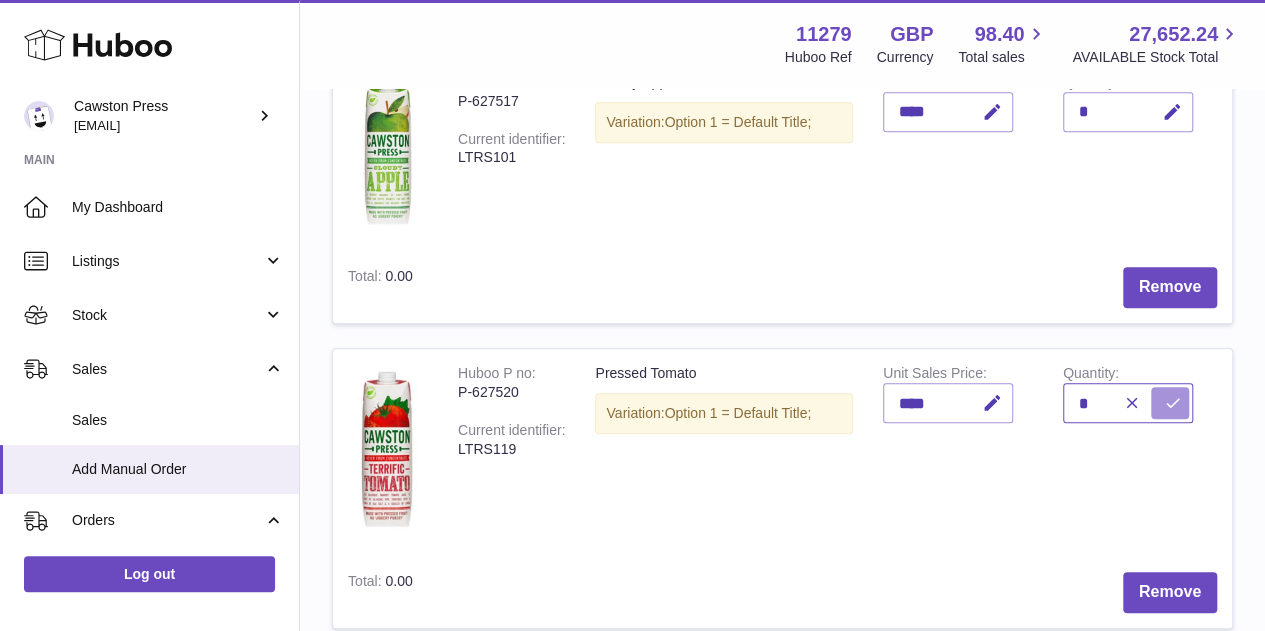 type on "*" 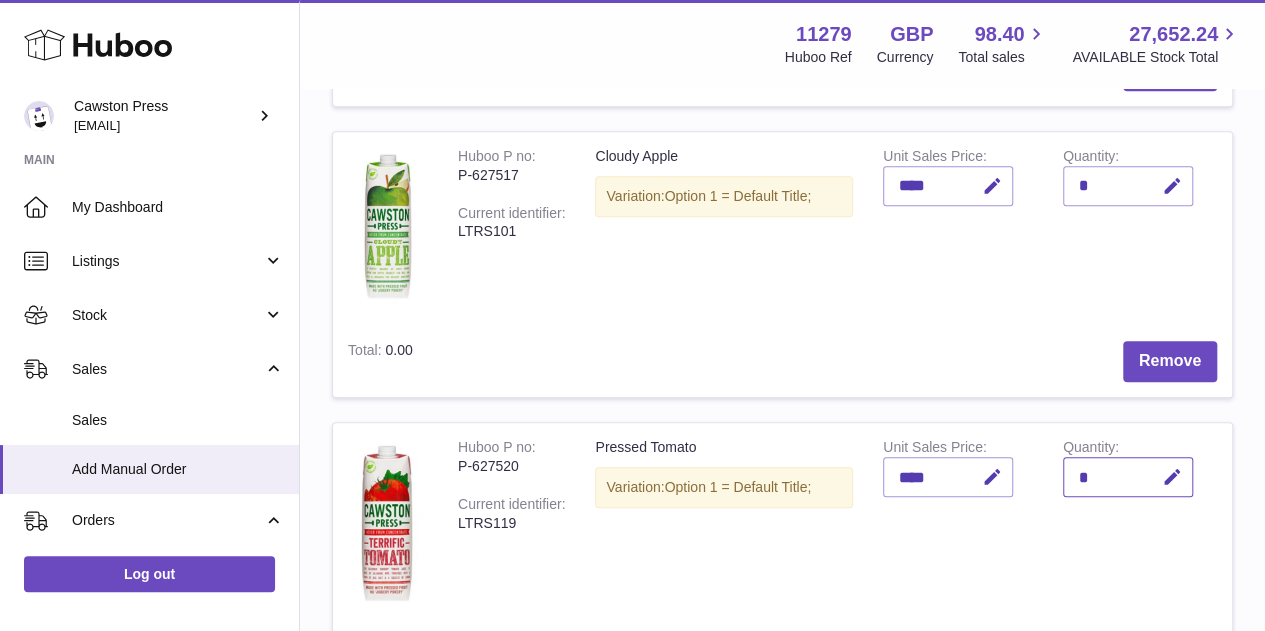 scroll, scrollTop: 500, scrollLeft: 0, axis: vertical 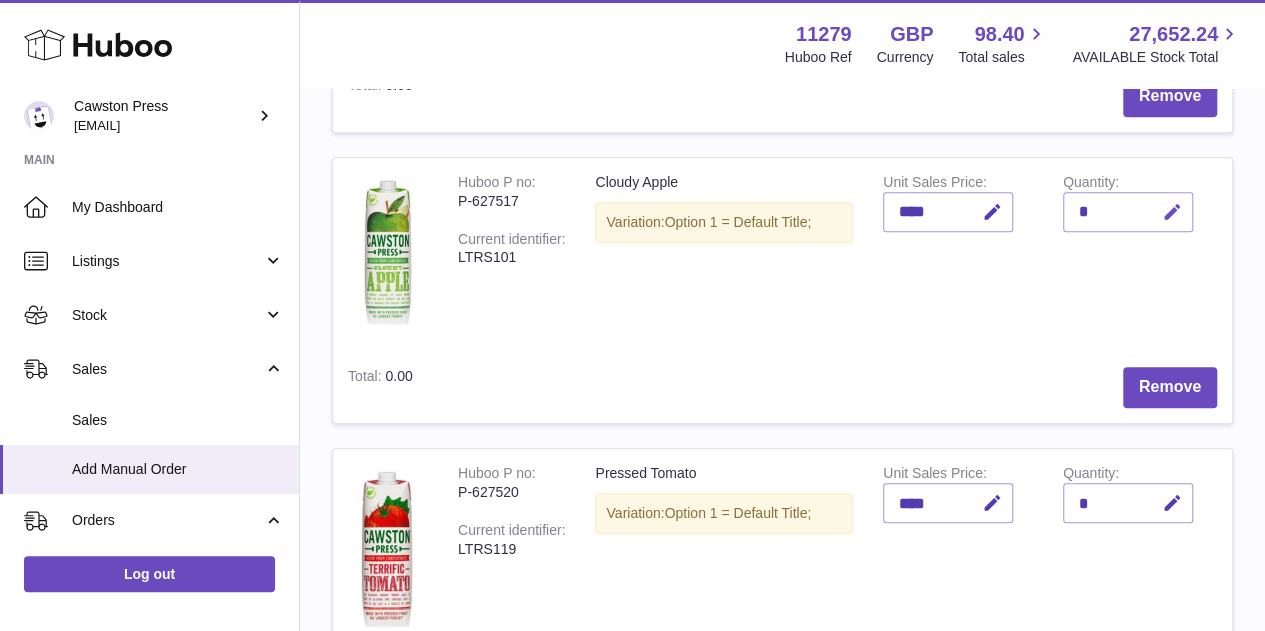 click at bounding box center [1169, 212] 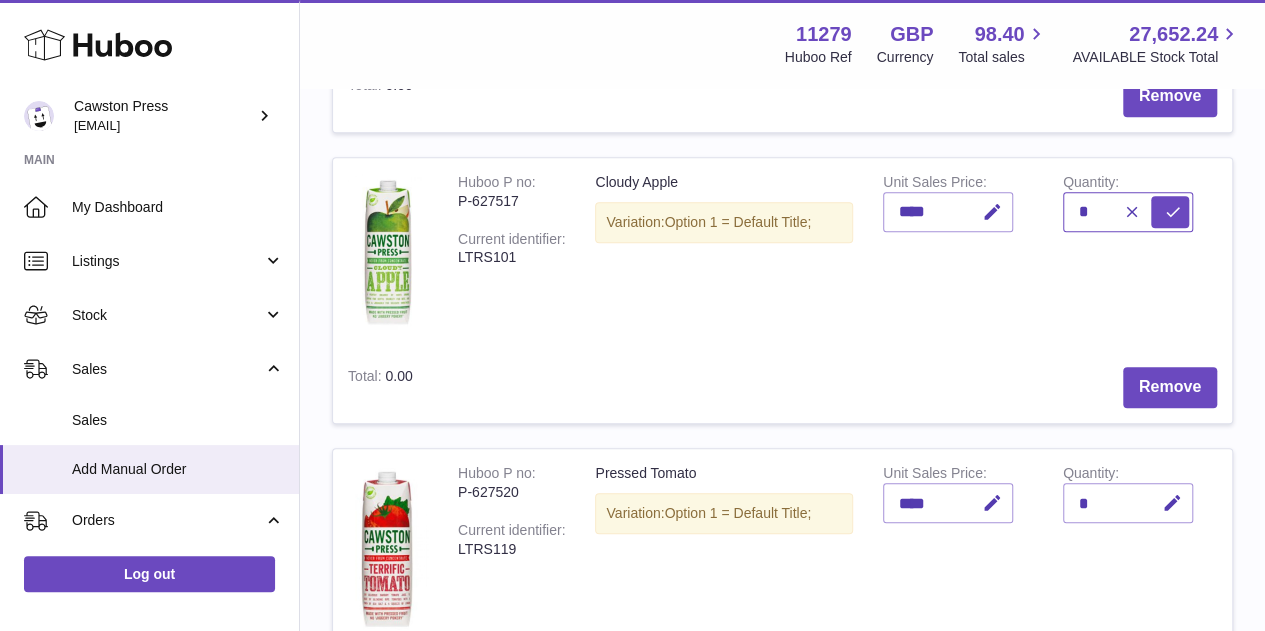 type on "*" 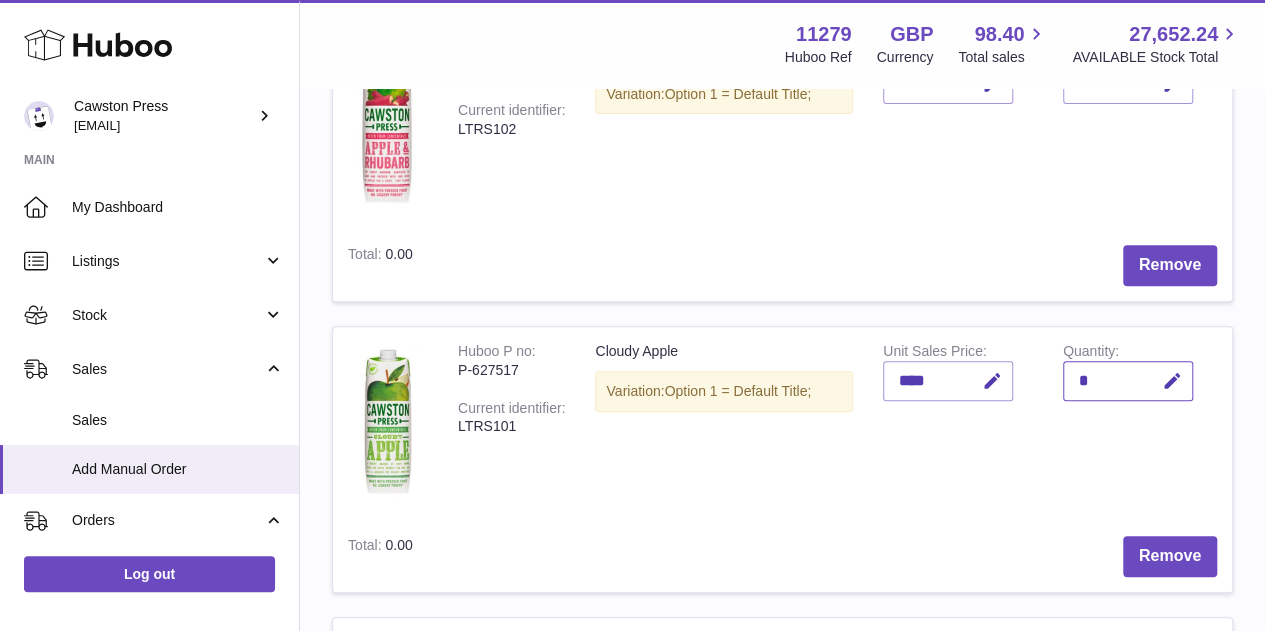 scroll, scrollTop: 300, scrollLeft: 0, axis: vertical 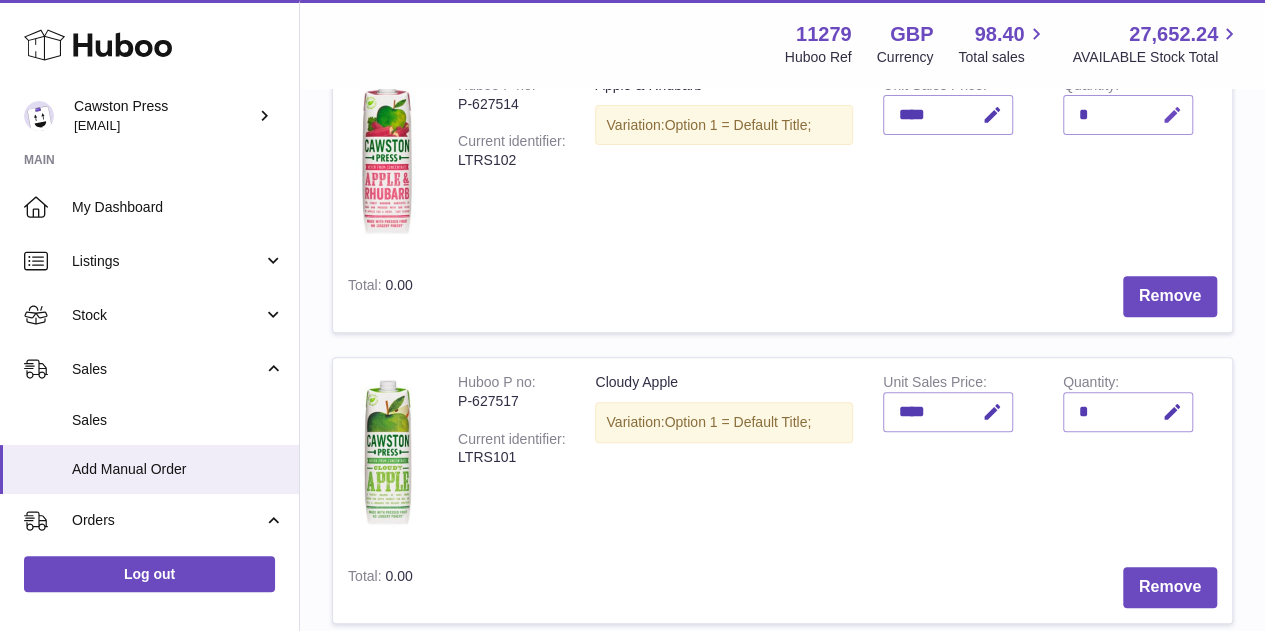 click at bounding box center [1169, 115] 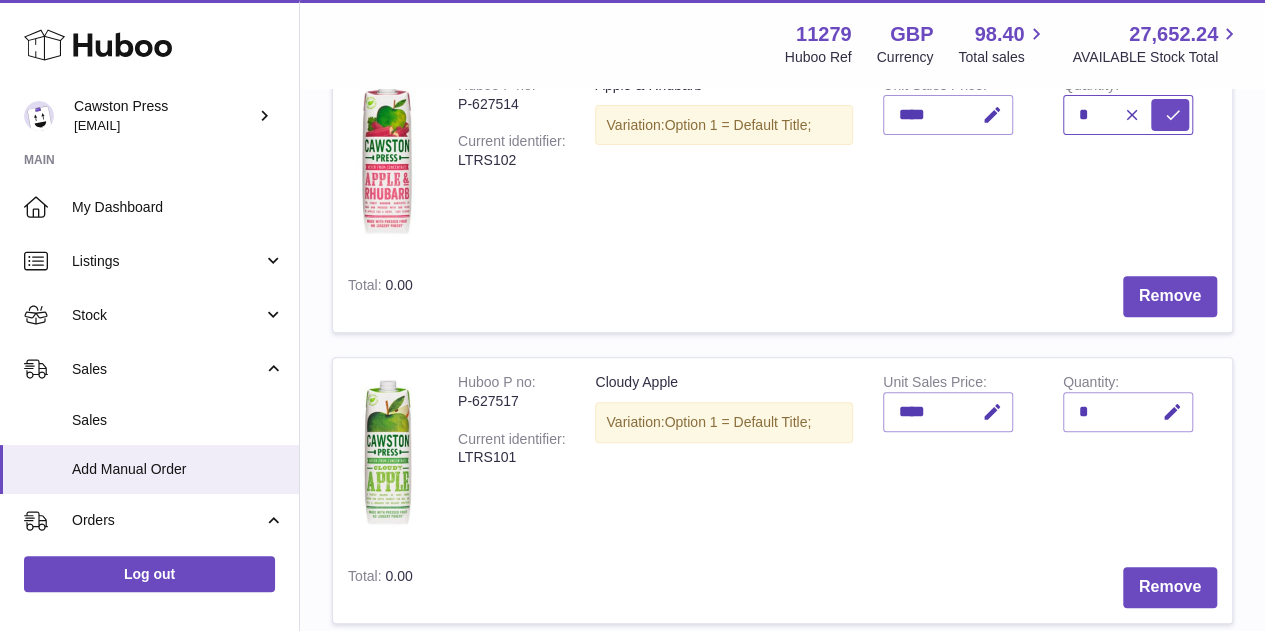type on "*" 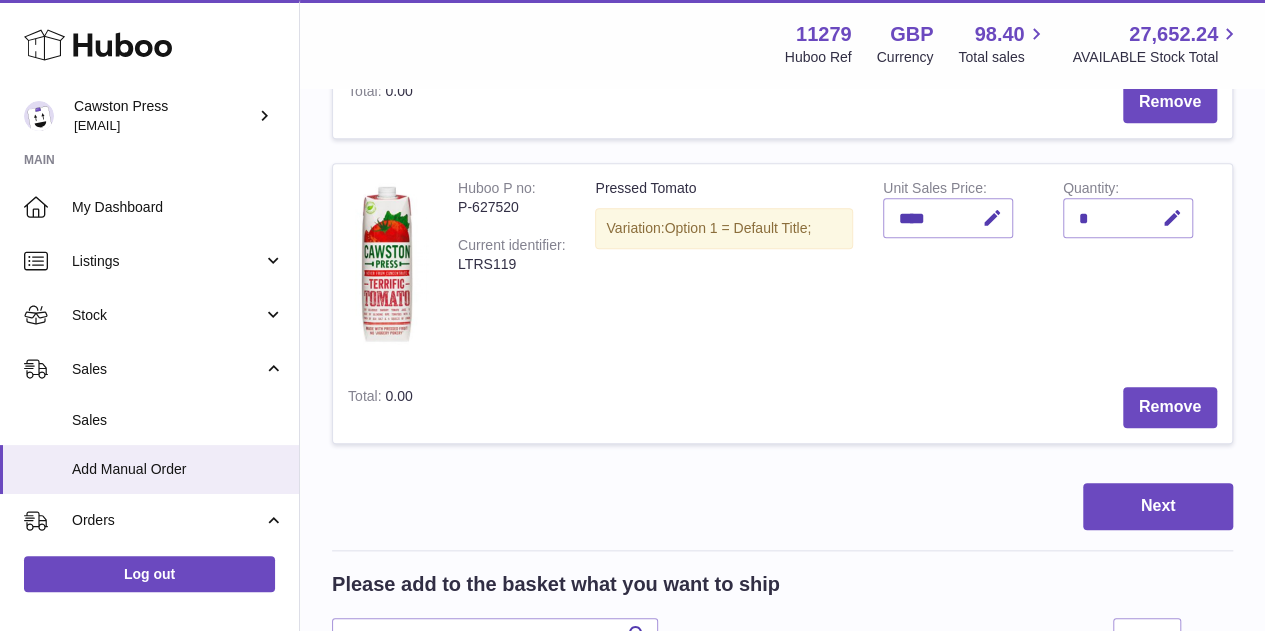 scroll, scrollTop: 900, scrollLeft: 0, axis: vertical 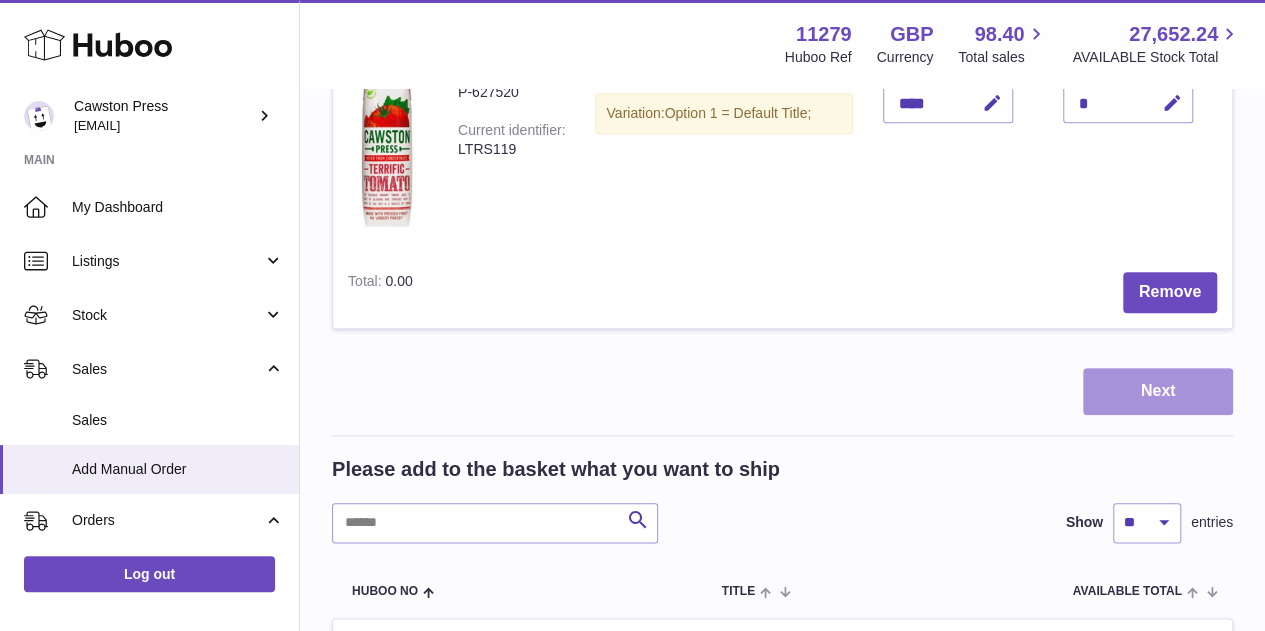 click on "Next" at bounding box center [1158, 391] 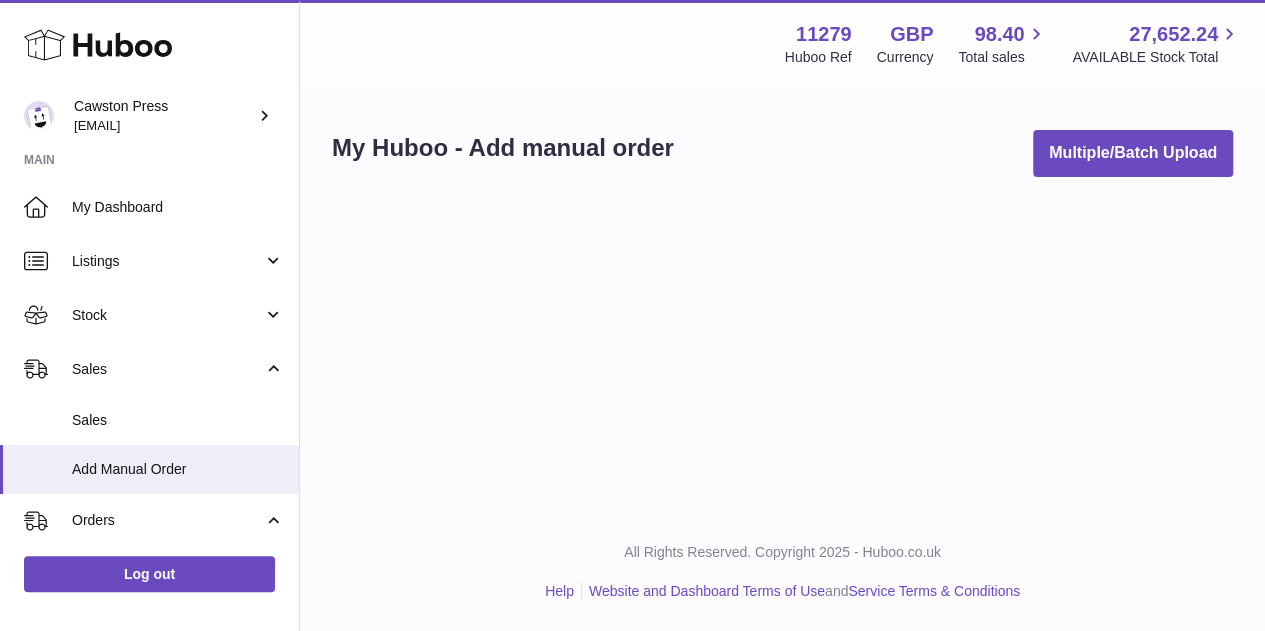 scroll, scrollTop: 0, scrollLeft: 0, axis: both 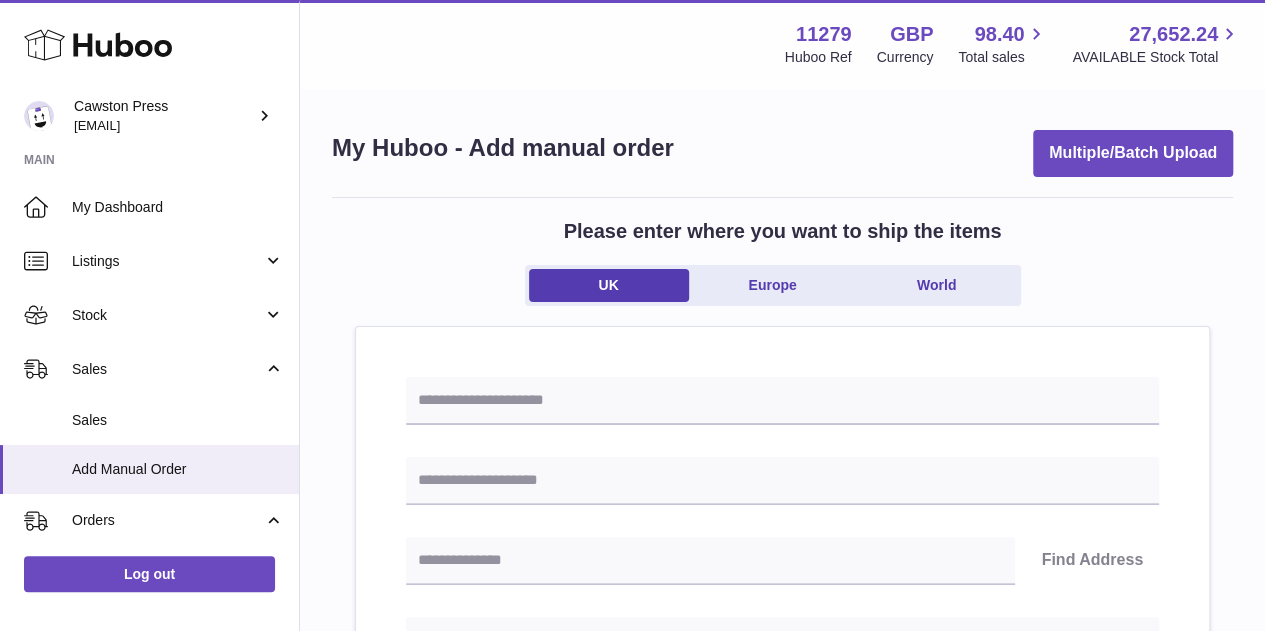 click on "Find Address
Please enter how you want to ship             Loading...
You require an order to be fulfilled which is going directly to another business or retailer rather than directly to a consumer. Please ensure you have contacted our customer service department for further information relating to any associated costs and (order completion) timescales, before proceeding.
Optional extra fields             Loading...       This will appear on the packing slip. e.g. 'Please contact us through Amazon'
B2C
Loading..." at bounding box center [782, 922] 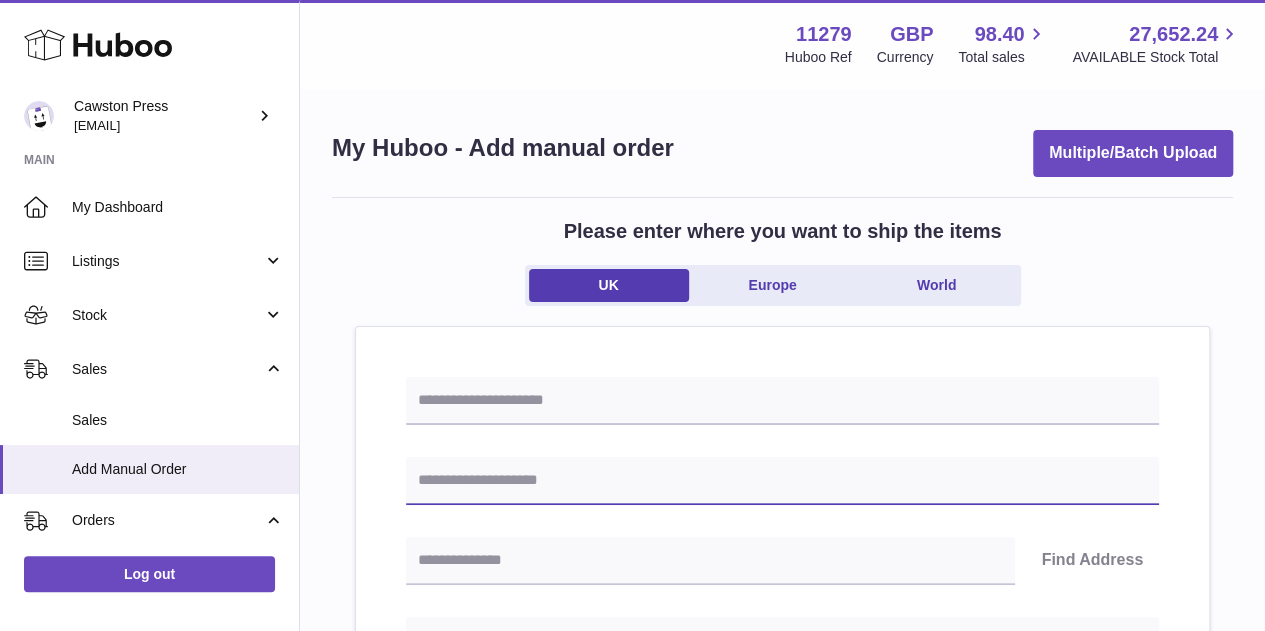 click at bounding box center [782, 481] 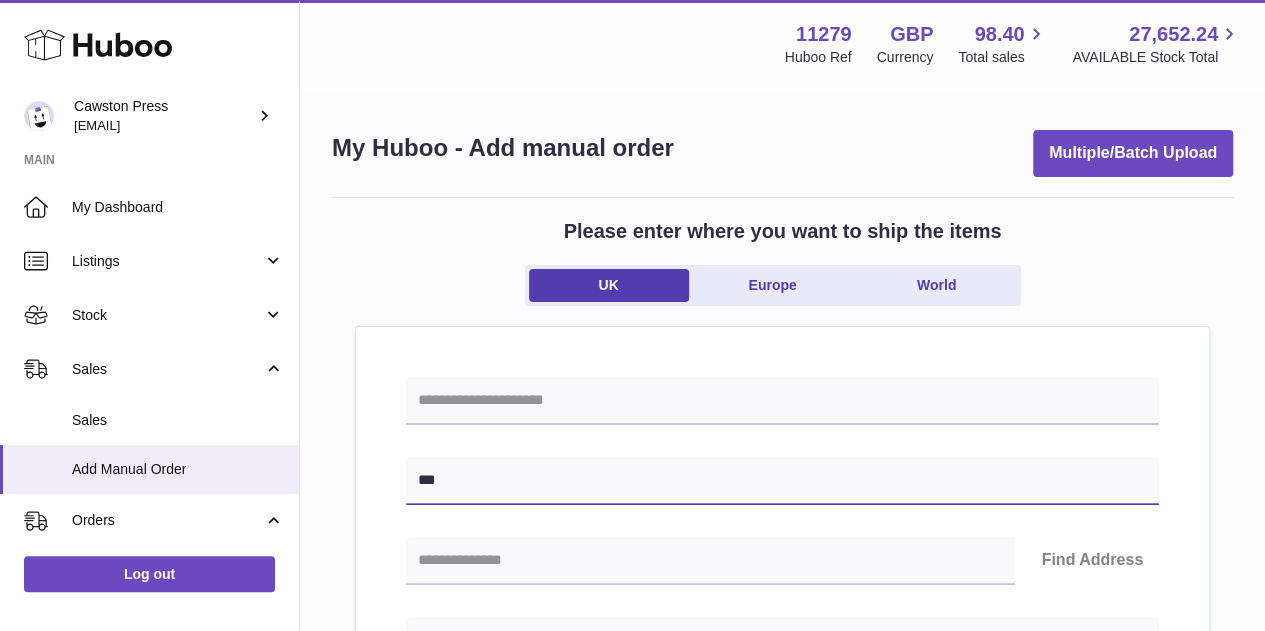 type on "**********" 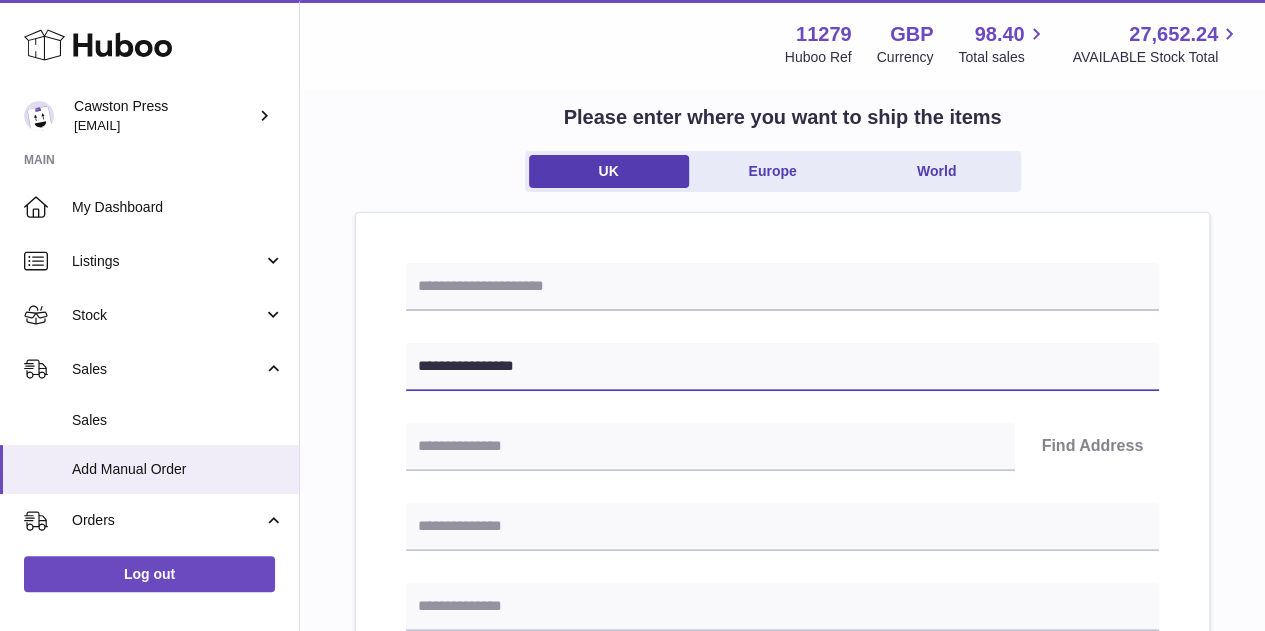 scroll, scrollTop: 200, scrollLeft: 0, axis: vertical 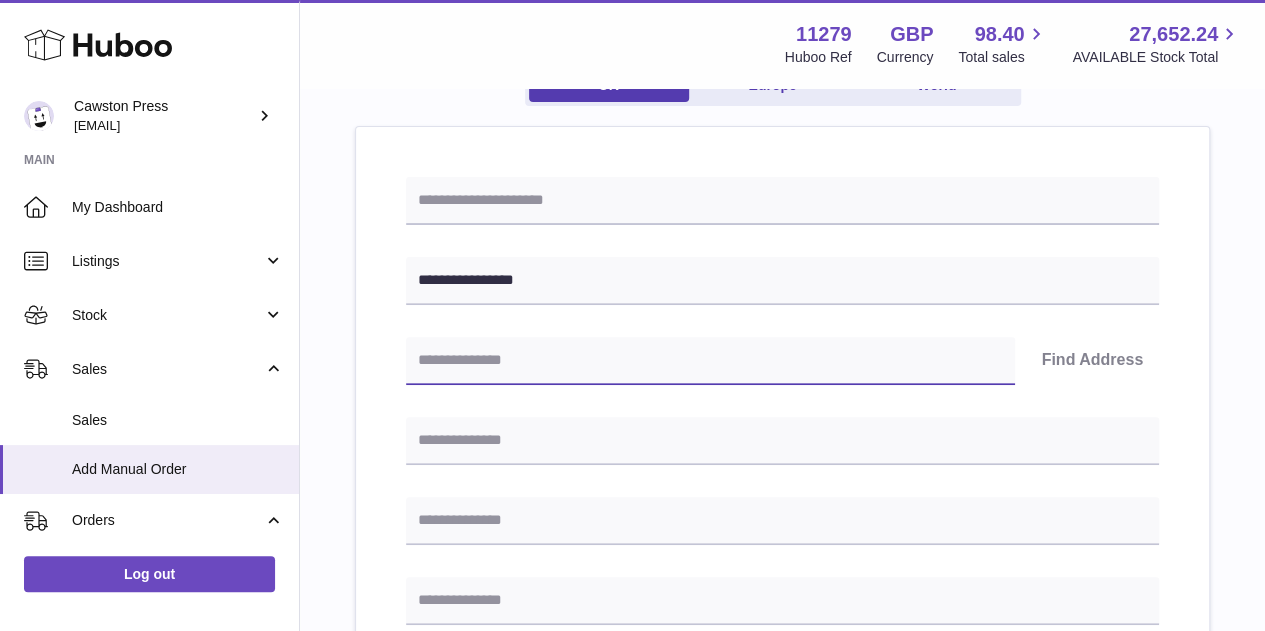 click at bounding box center [710, 361] 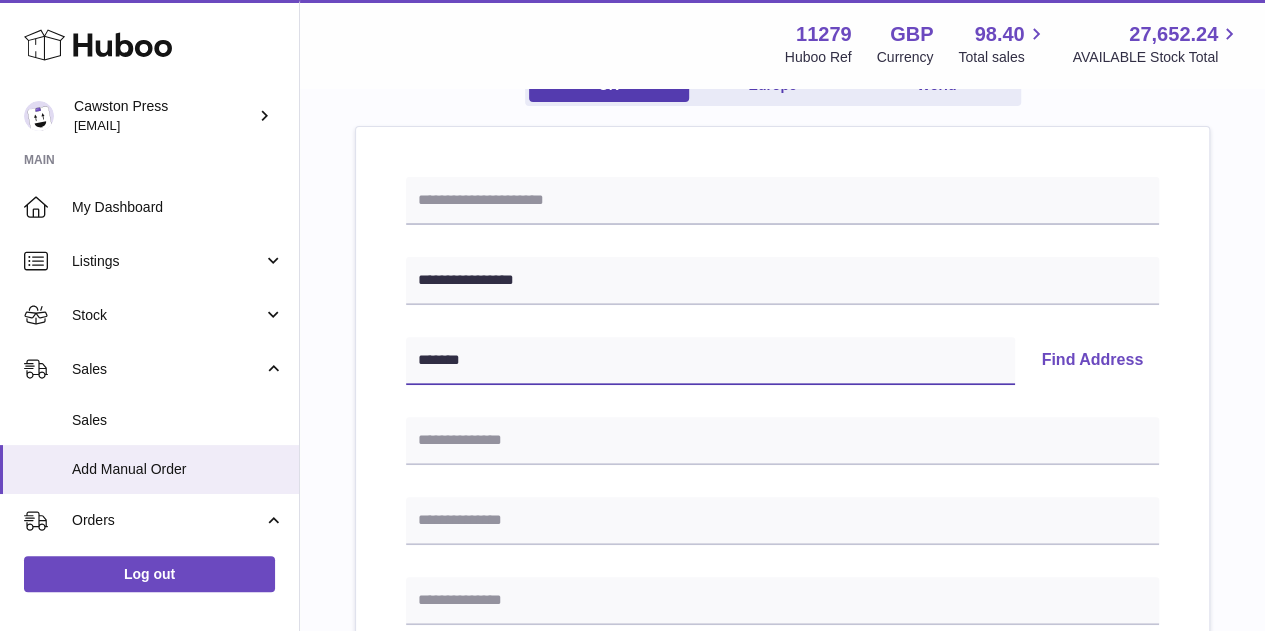 type on "*******" 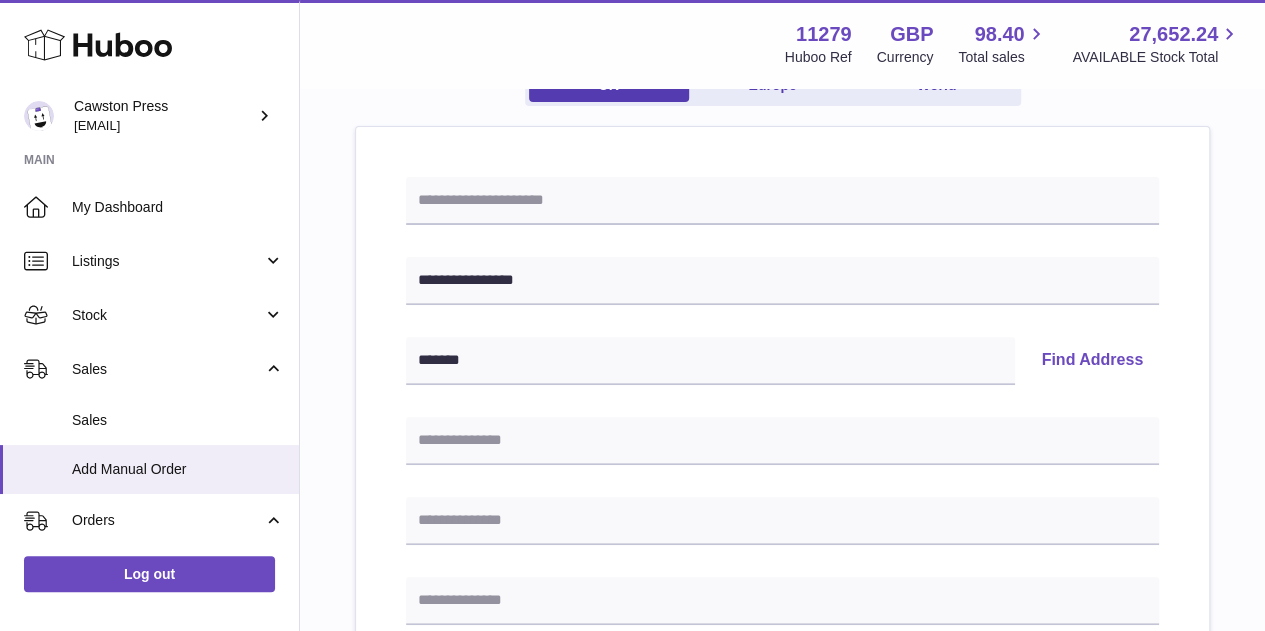 click on "Find Address" at bounding box center [1092, 361] 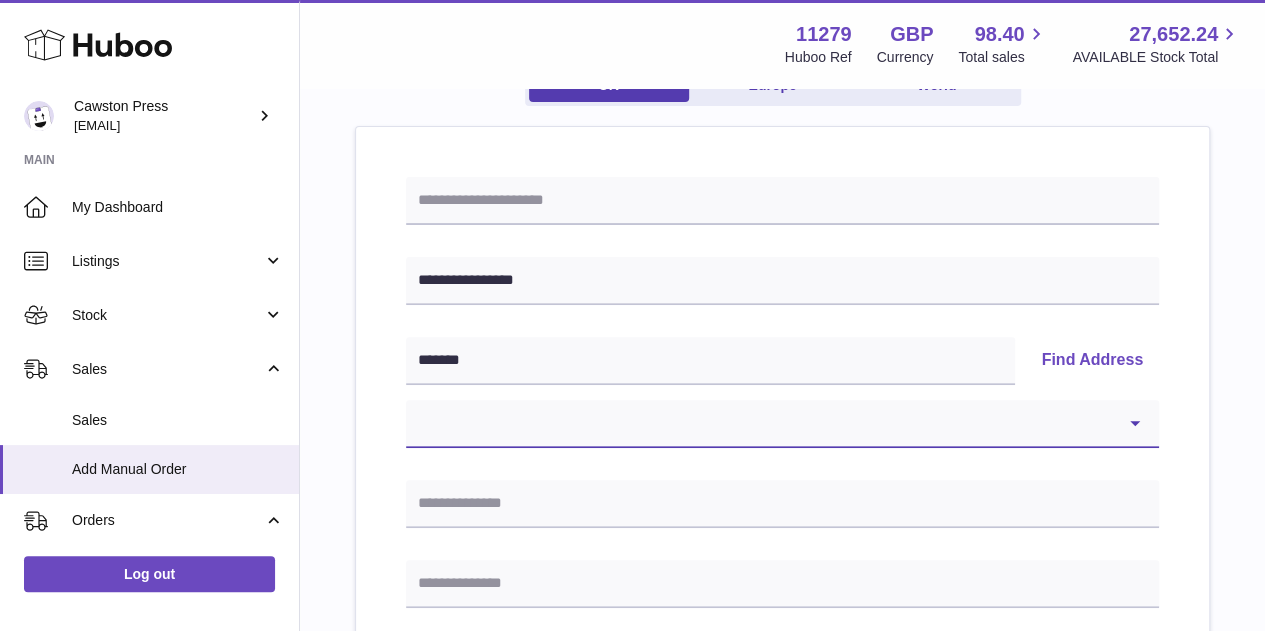 click on "**********" at bounding box center [782, 424] 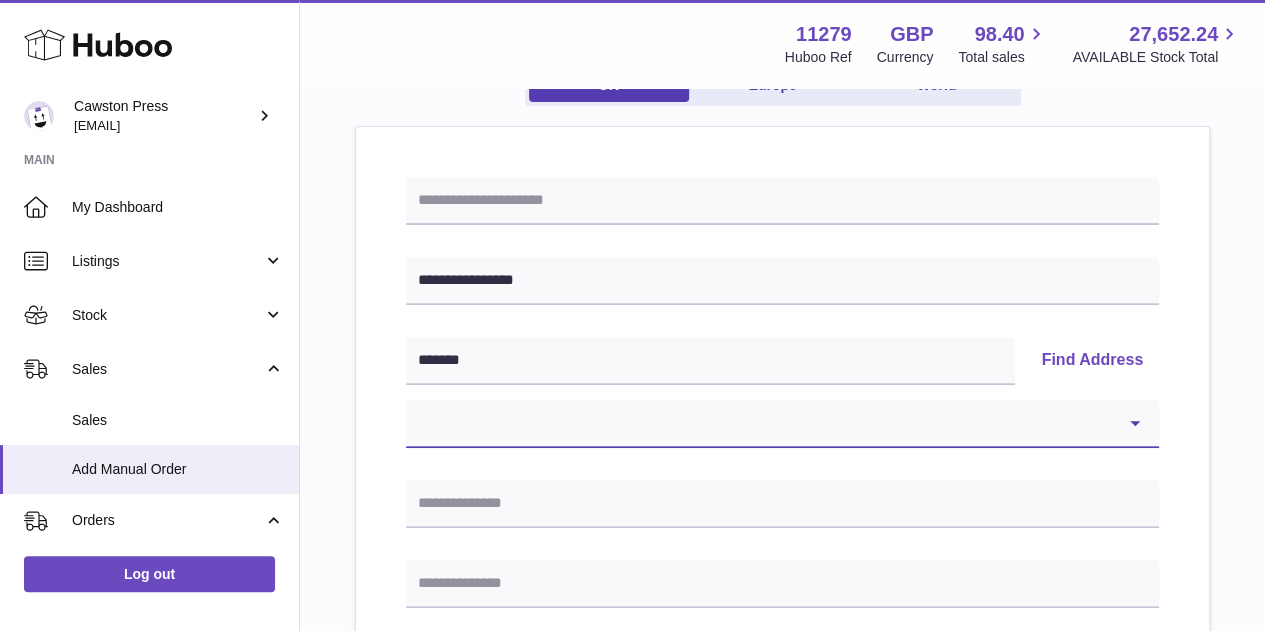 select on "**" 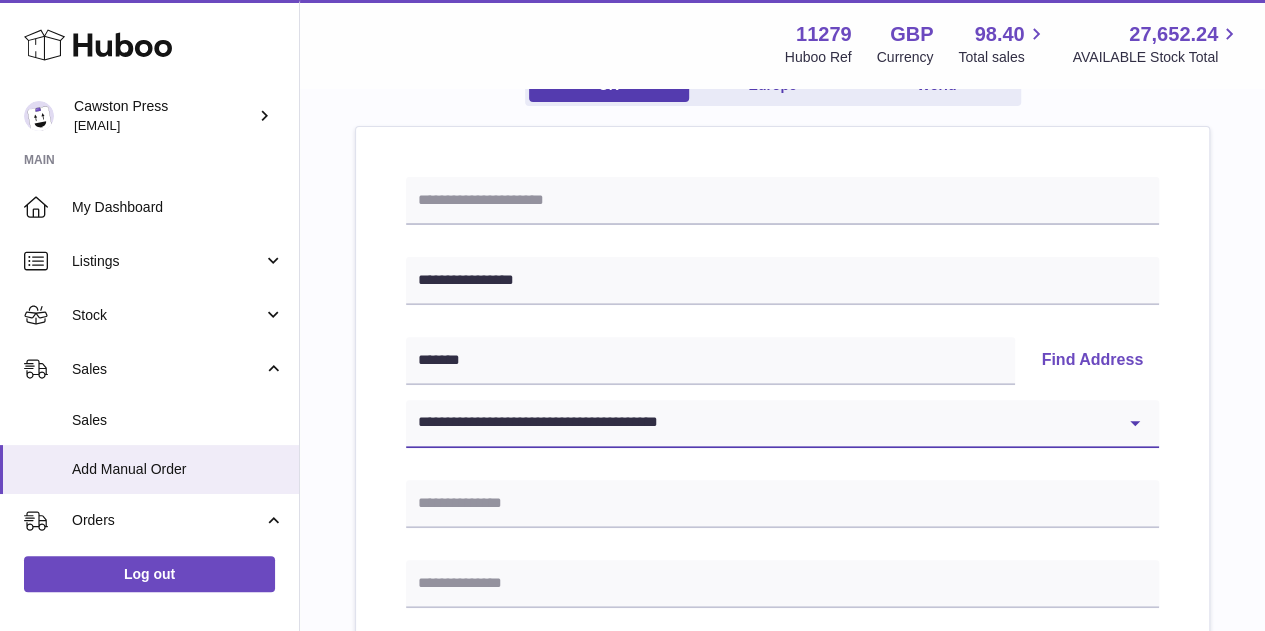 click on "**********" at bounding box center [782, 424] 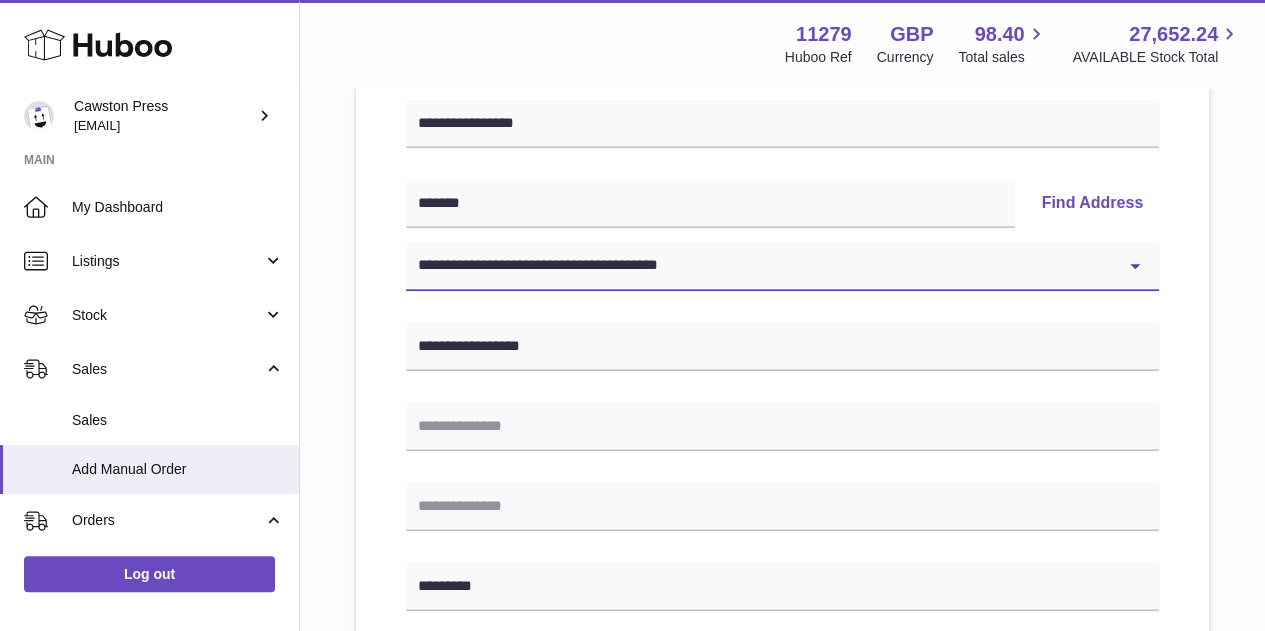 scroll, scrollTop: 400, scrollLeft: 0, axis: vertical 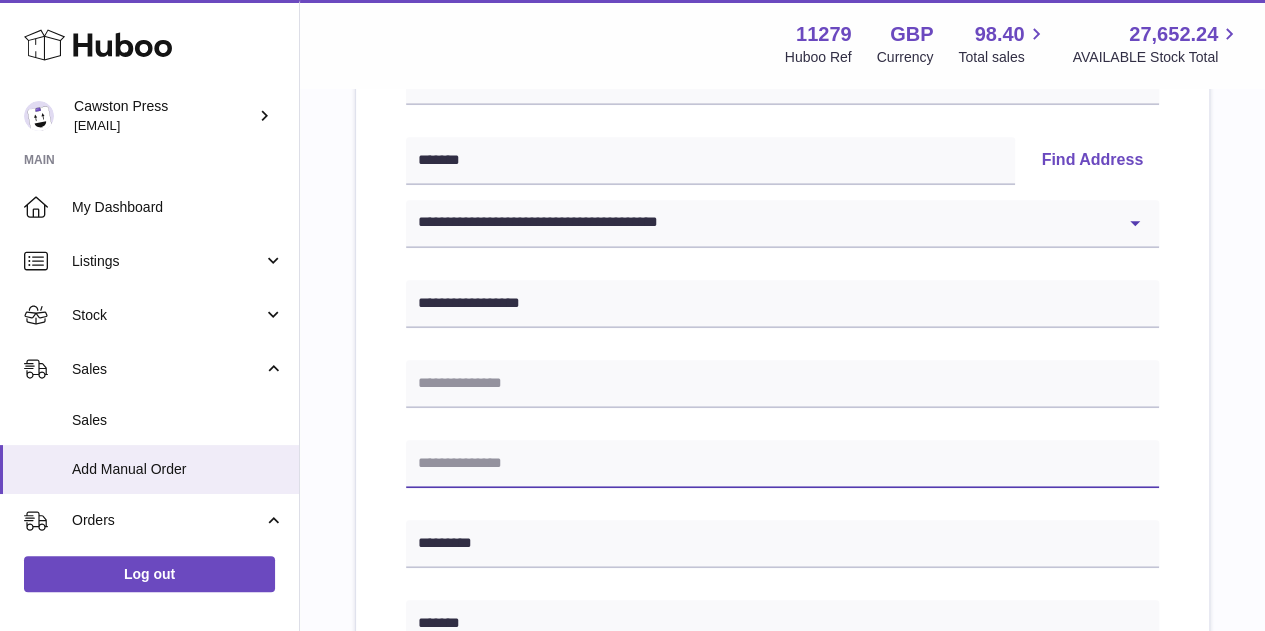 click at bounding box center [782, 464] 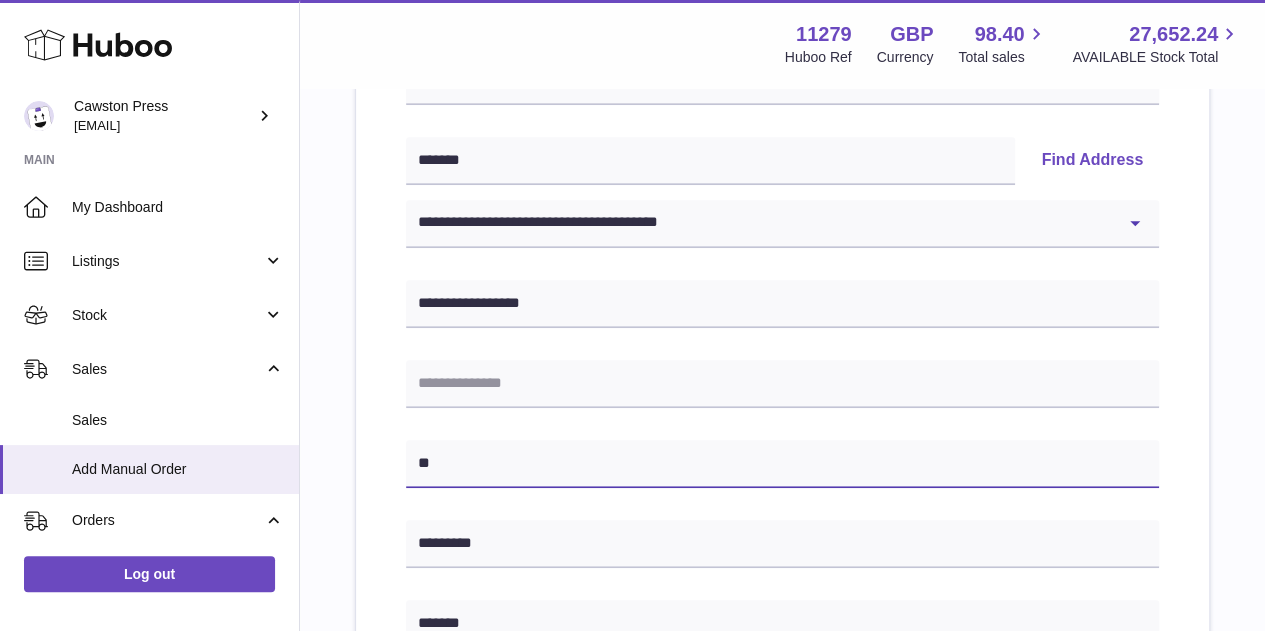 type on "*********" 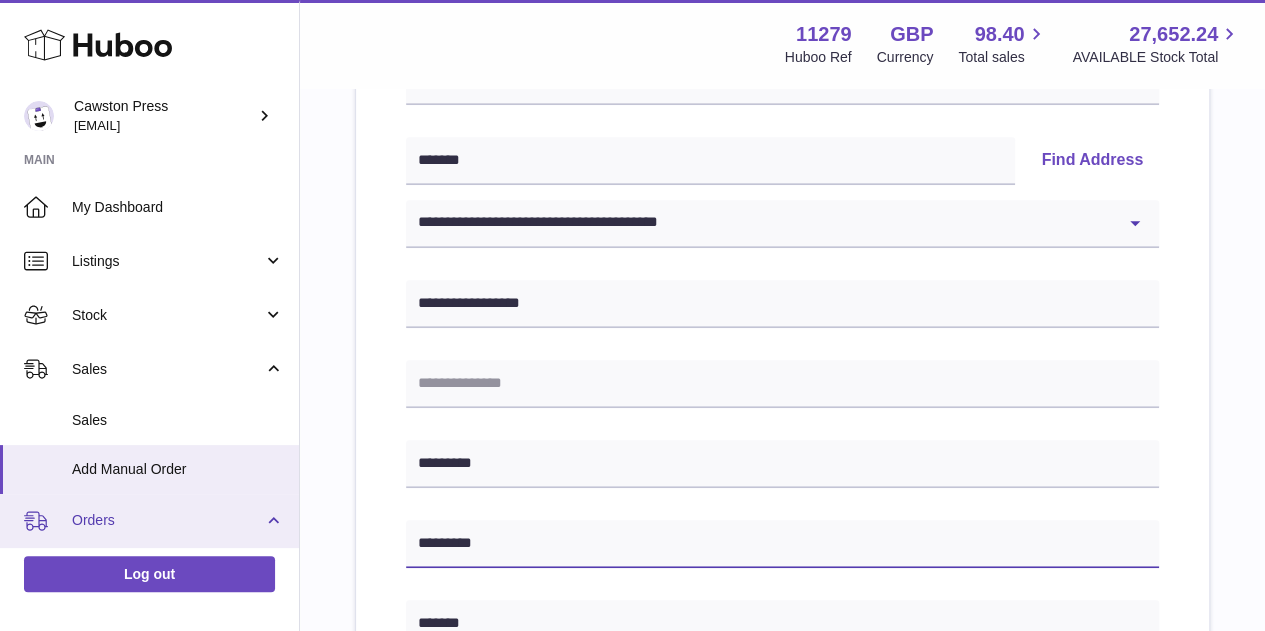 drag, startPoint x: 530, startPoint y: 537, endPoint x: 277, endPoint y: 528, distance: 253.16003 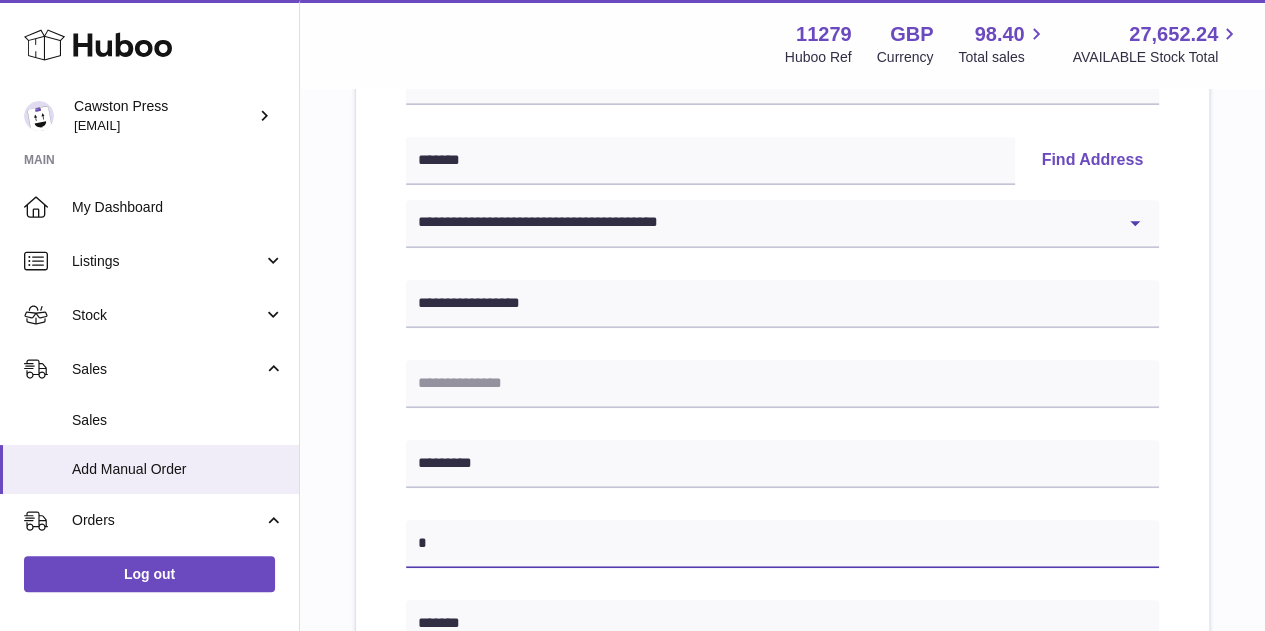 type on "*********" 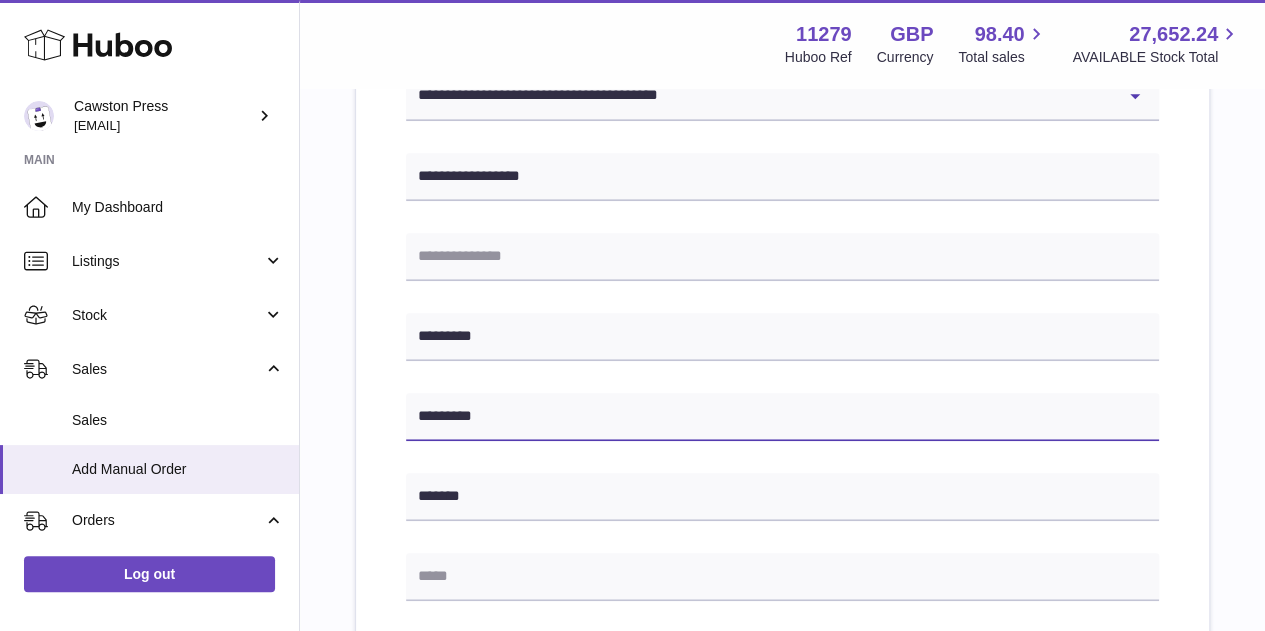 scroll, scrollTop: 600, scrollLeft: 0, axis: vertical 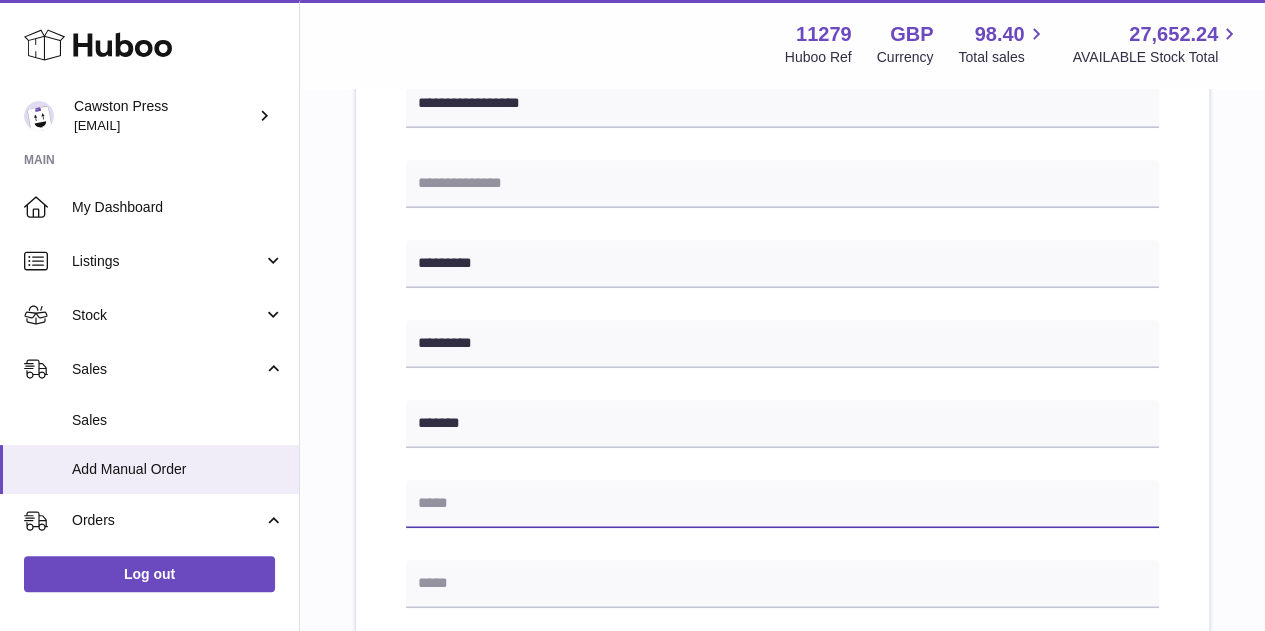 click at bounding box center (782, 504) 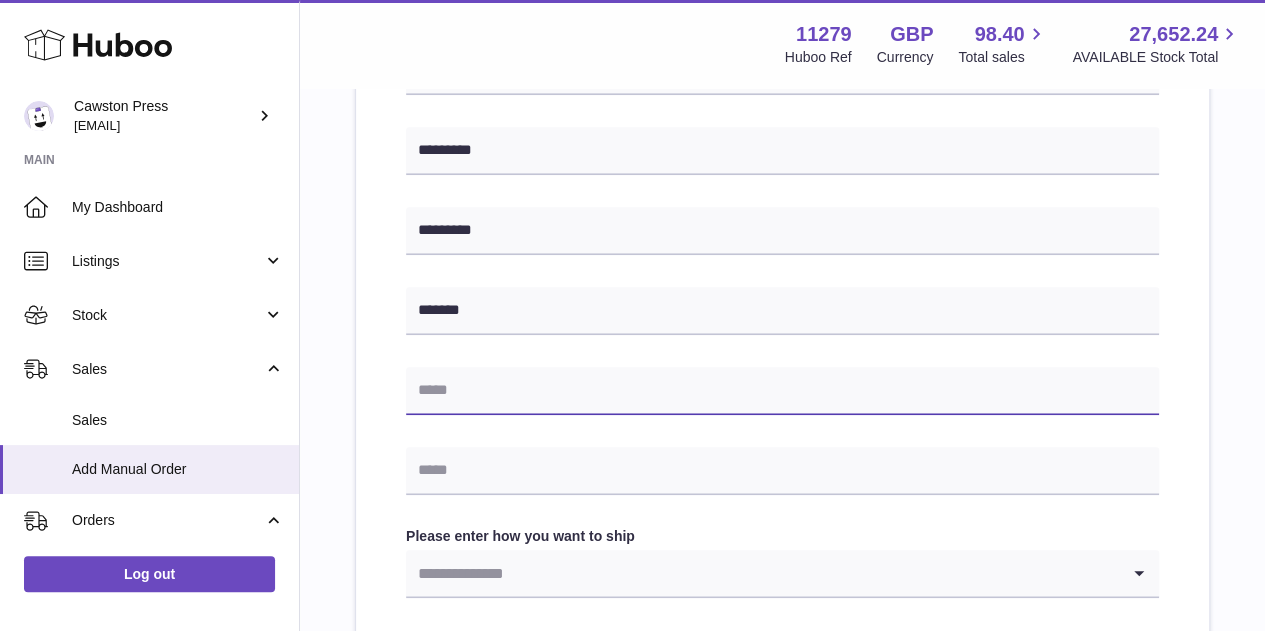 scroll, scrollTop: 900, scrollLeft: 0, axis: vertical 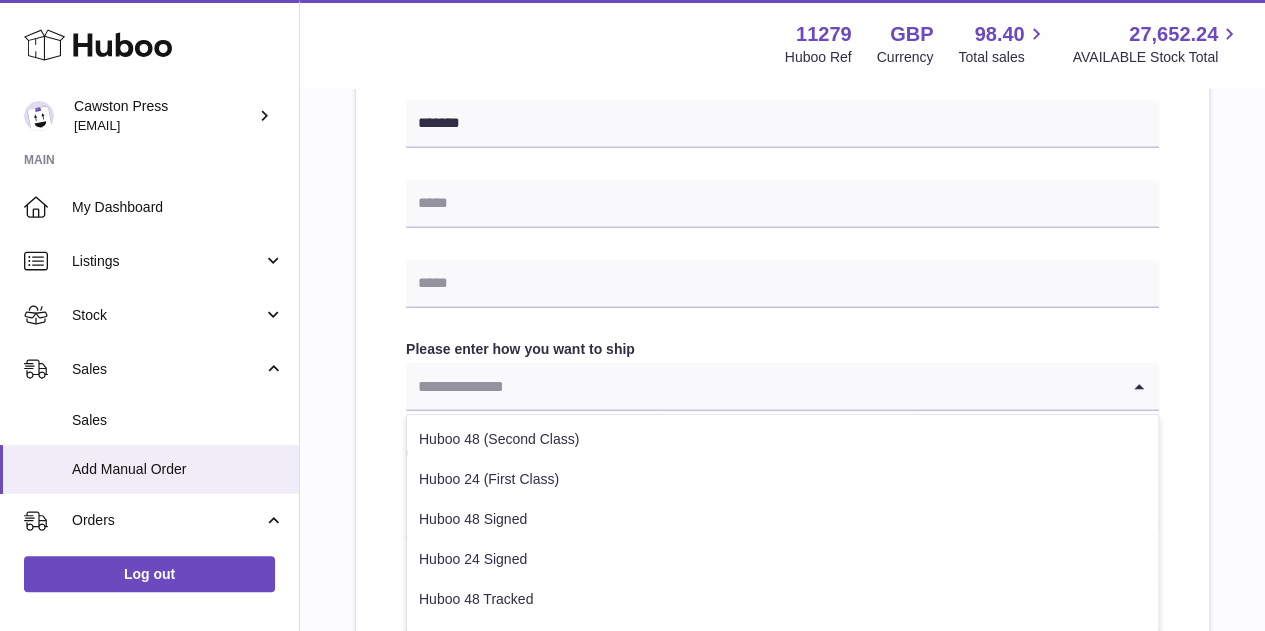 click at bounding box center [762, 386] 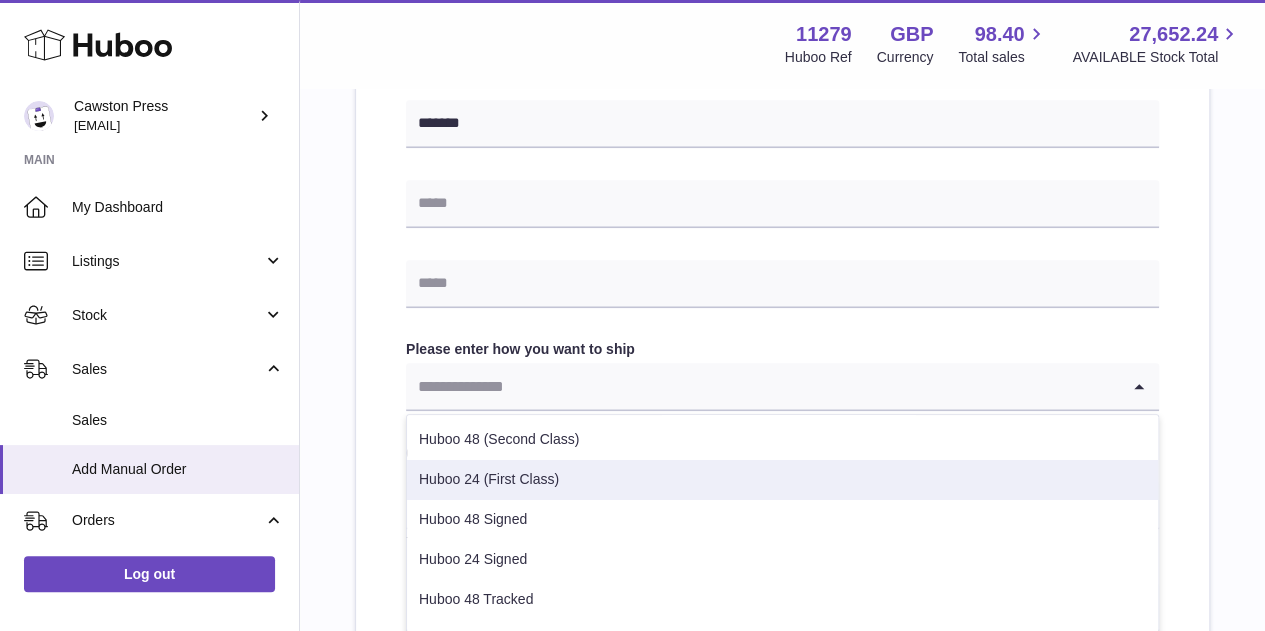 click on "Huboo 24 (First Class)" at bounding box center (782, 480) 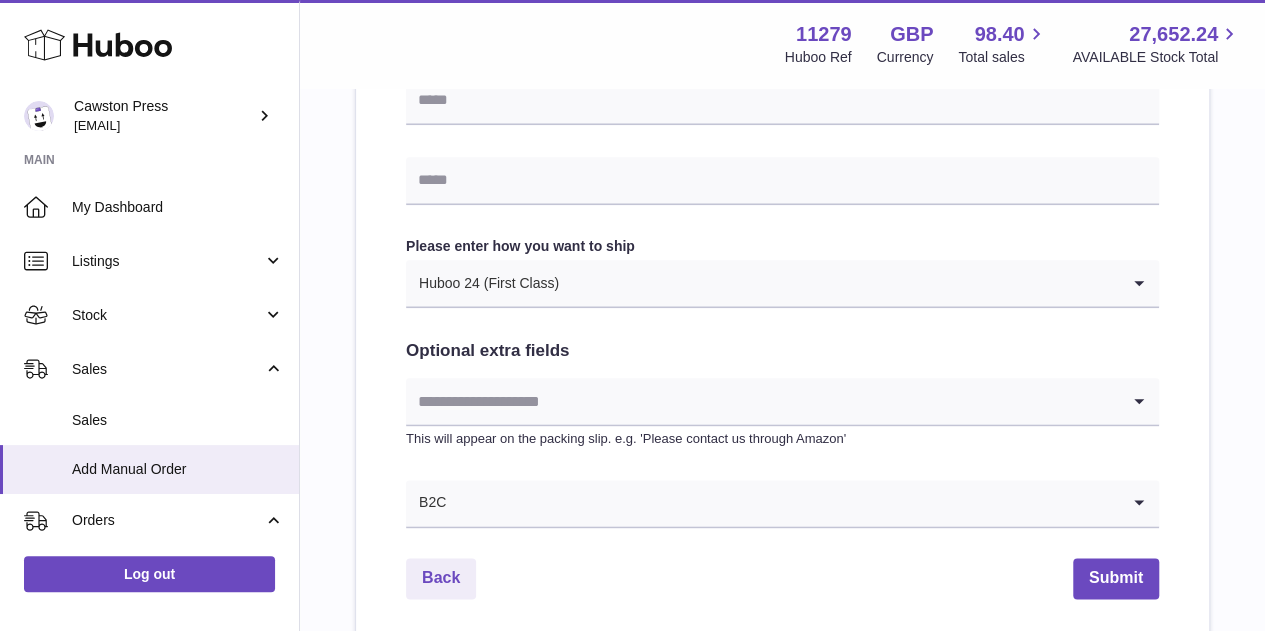 scroll, scrollTop: 1100, scrollLeft: 0, axis: vertical 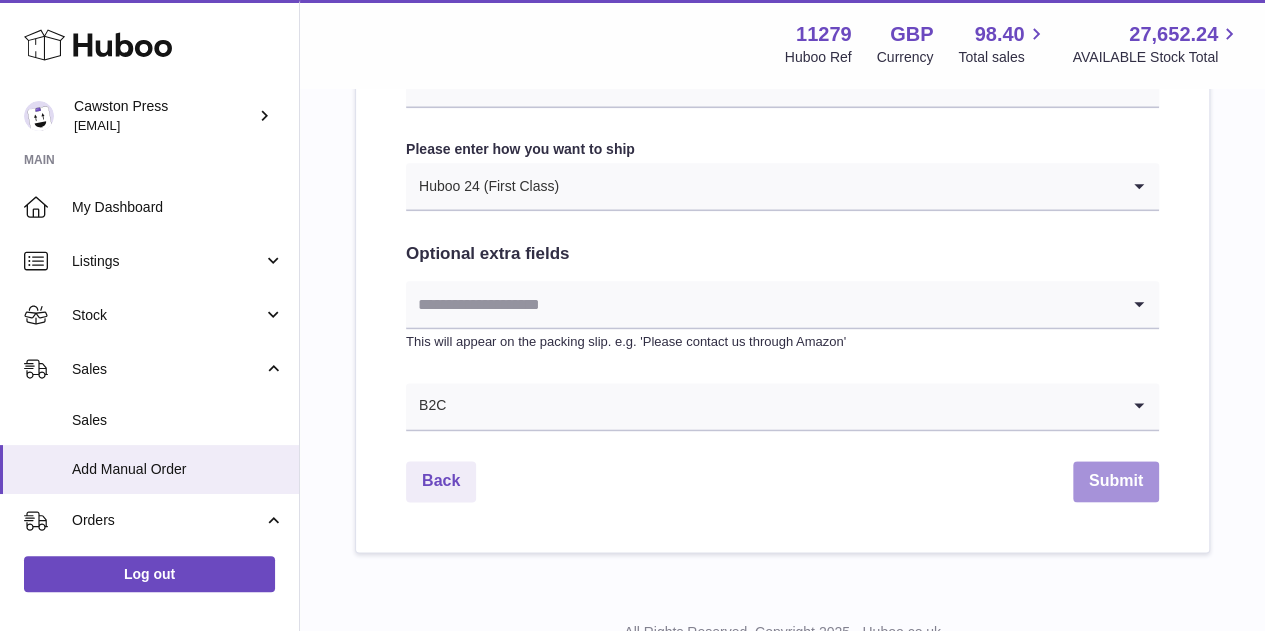 click on "Submit" at bounding box center [1116, 481] 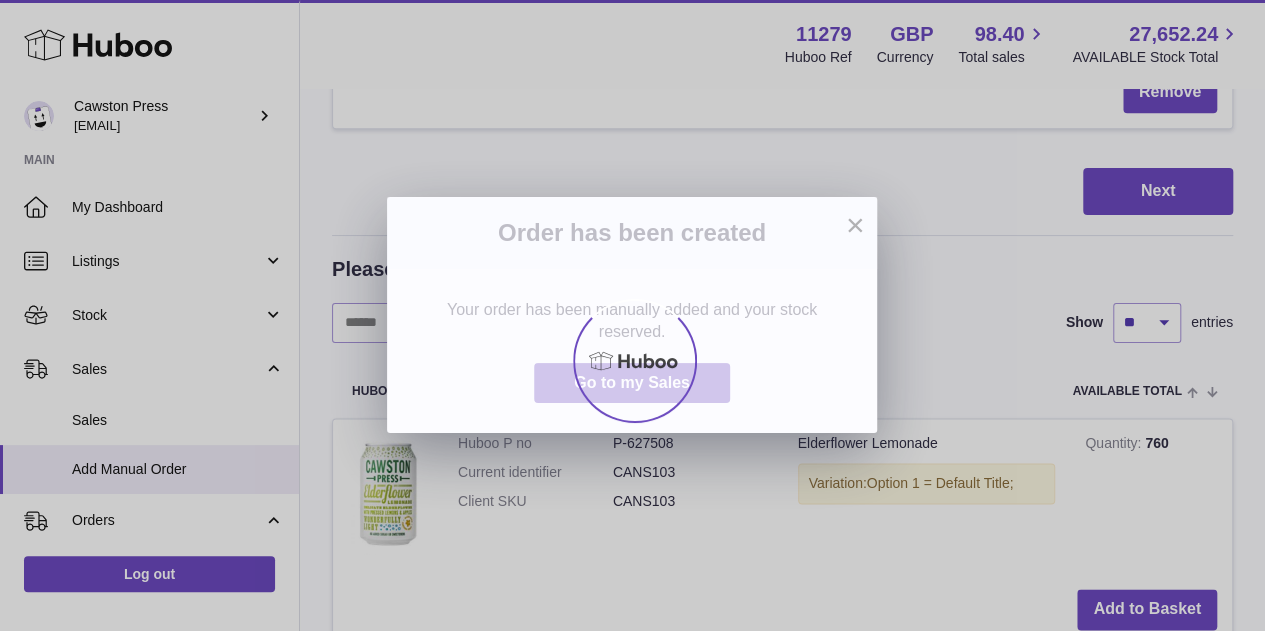 scroll, scrollTop: 0, scrollLeft: 0, axis: both 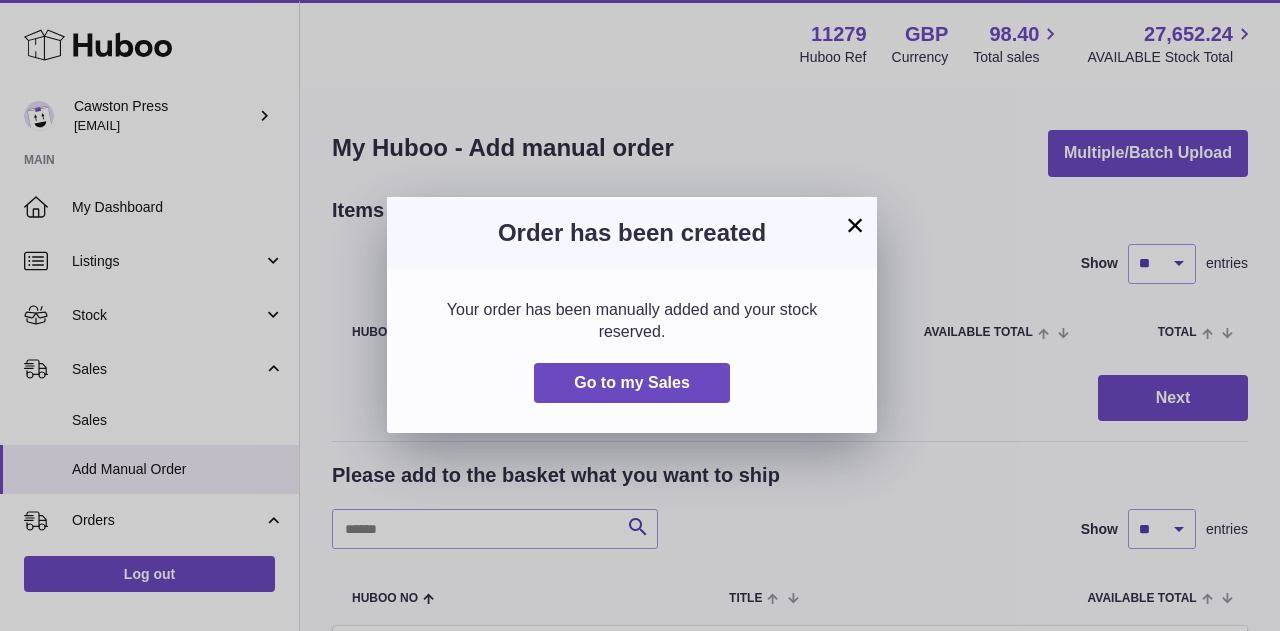click on "×" at bounding box center (855, 225) 